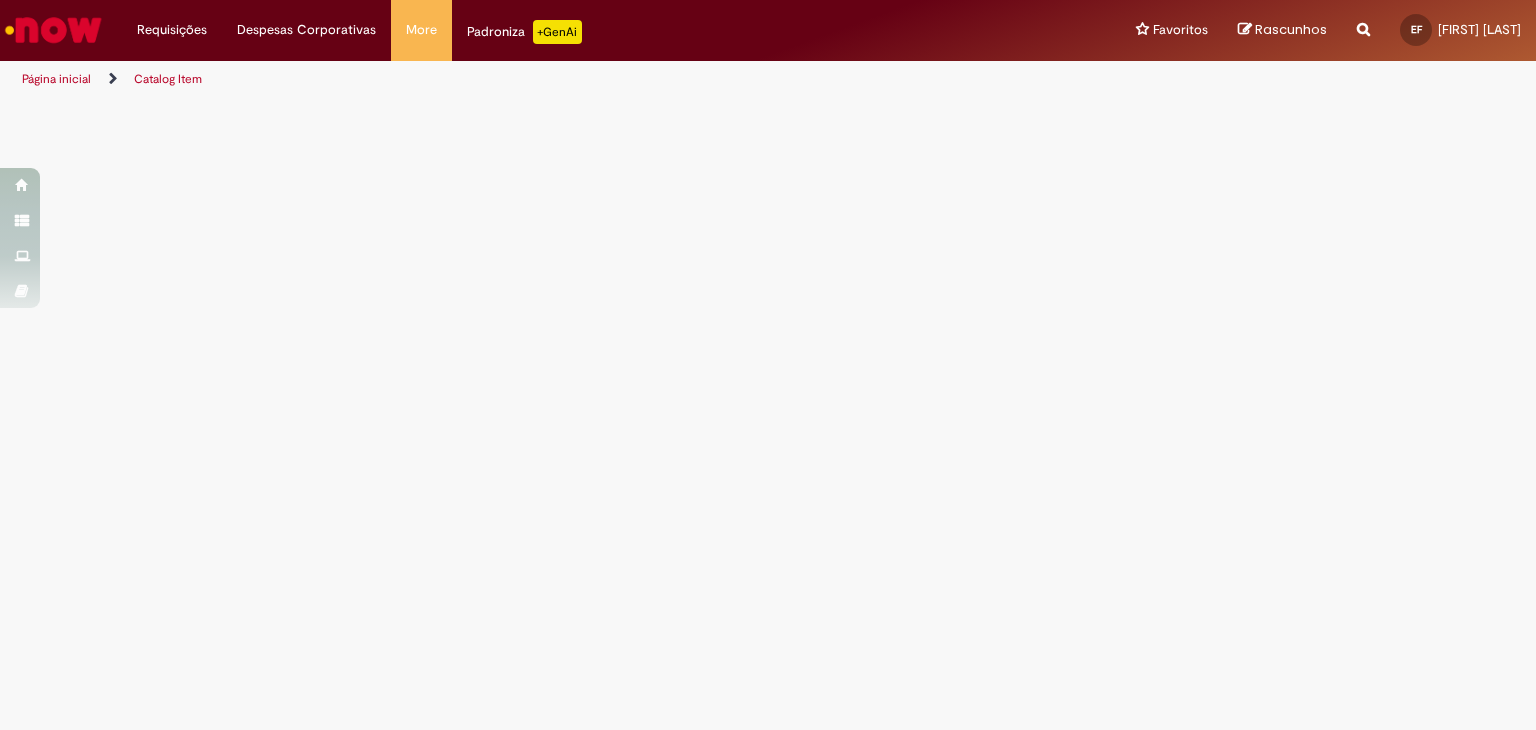 scroll, scrollTop: 0, scrollLeft: 0, axis: both 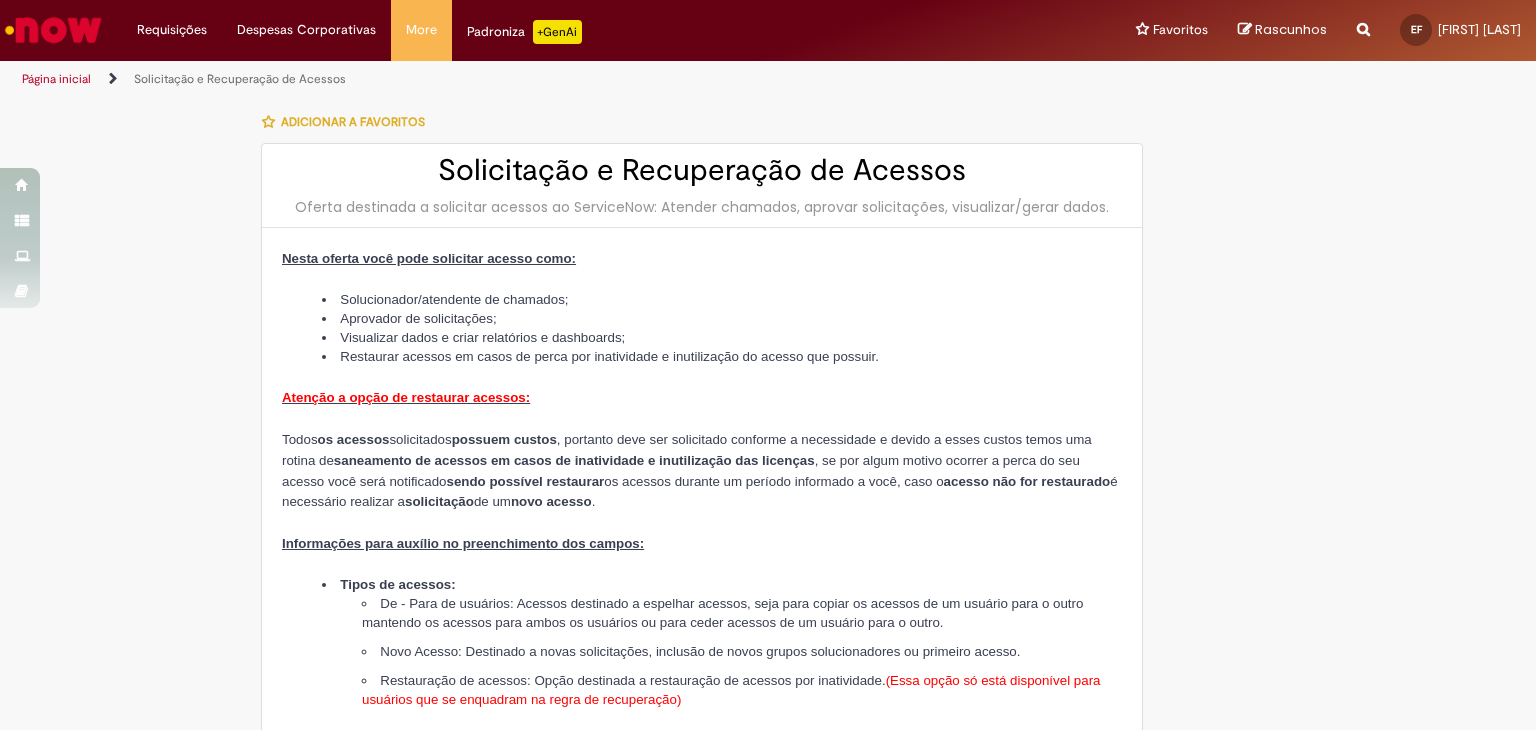 type on "**********" 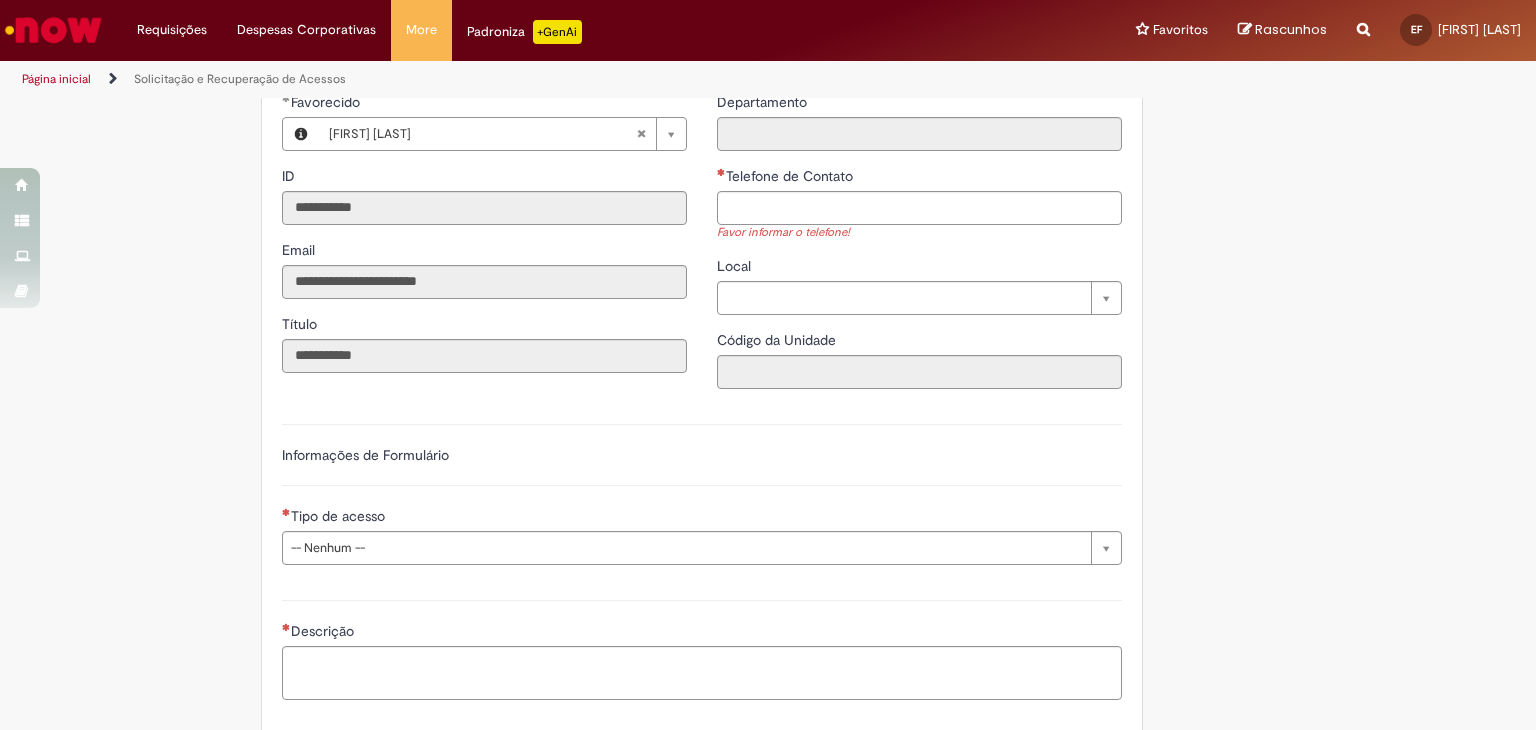 scroll, scrollTop: 1100, scrollLeft: 0, axis: vertical 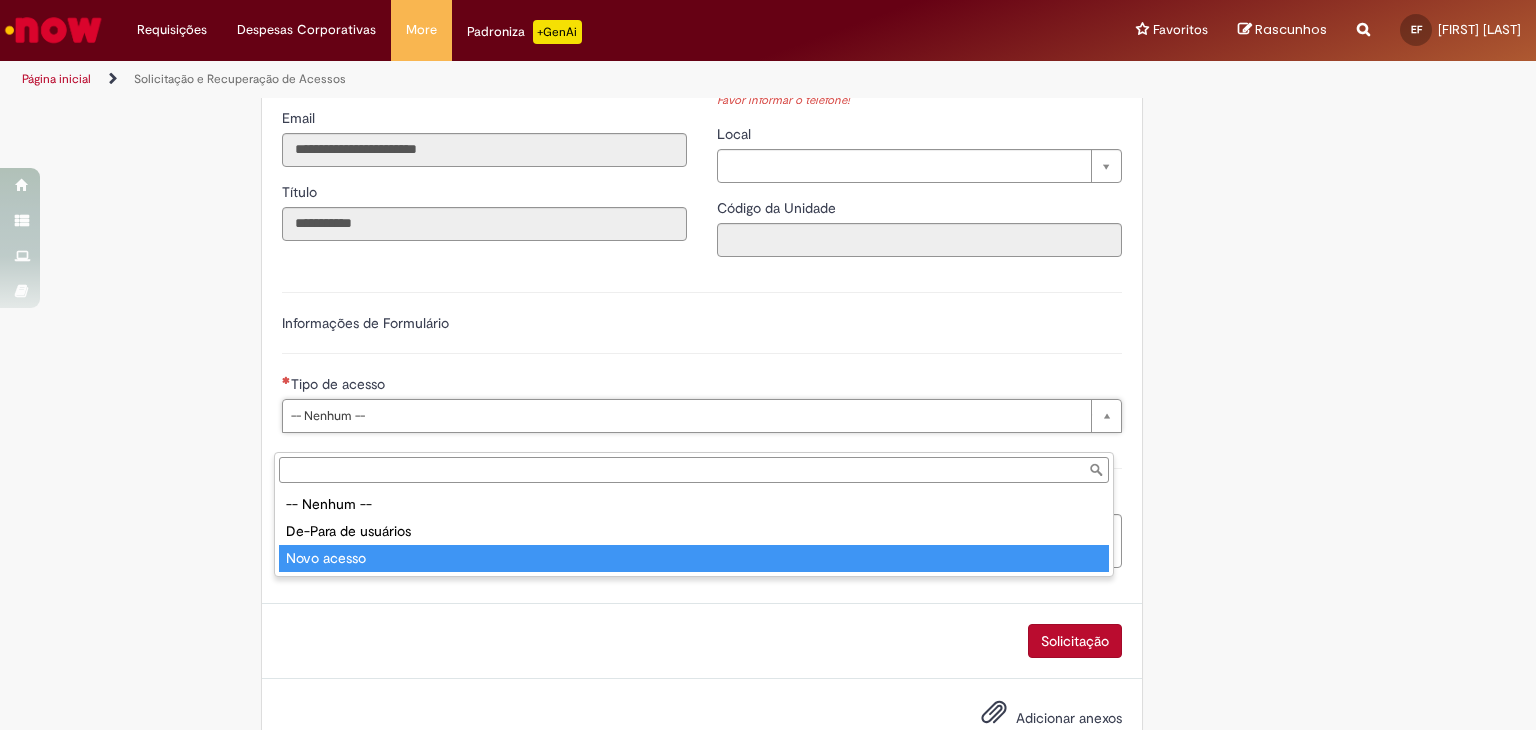 type on "**********" 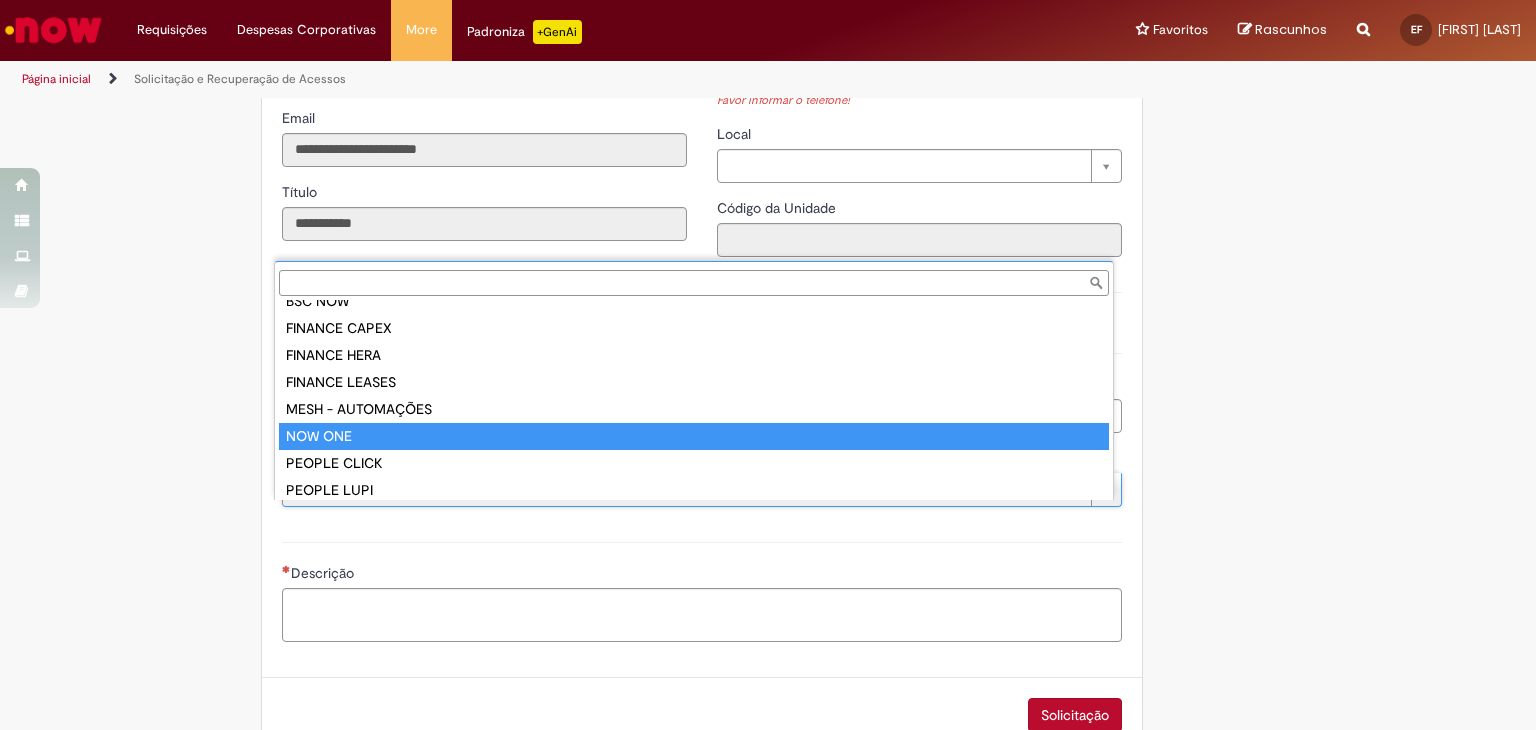 scroll, scrollTop: 116, scrollLeft: 0, axis: vertical 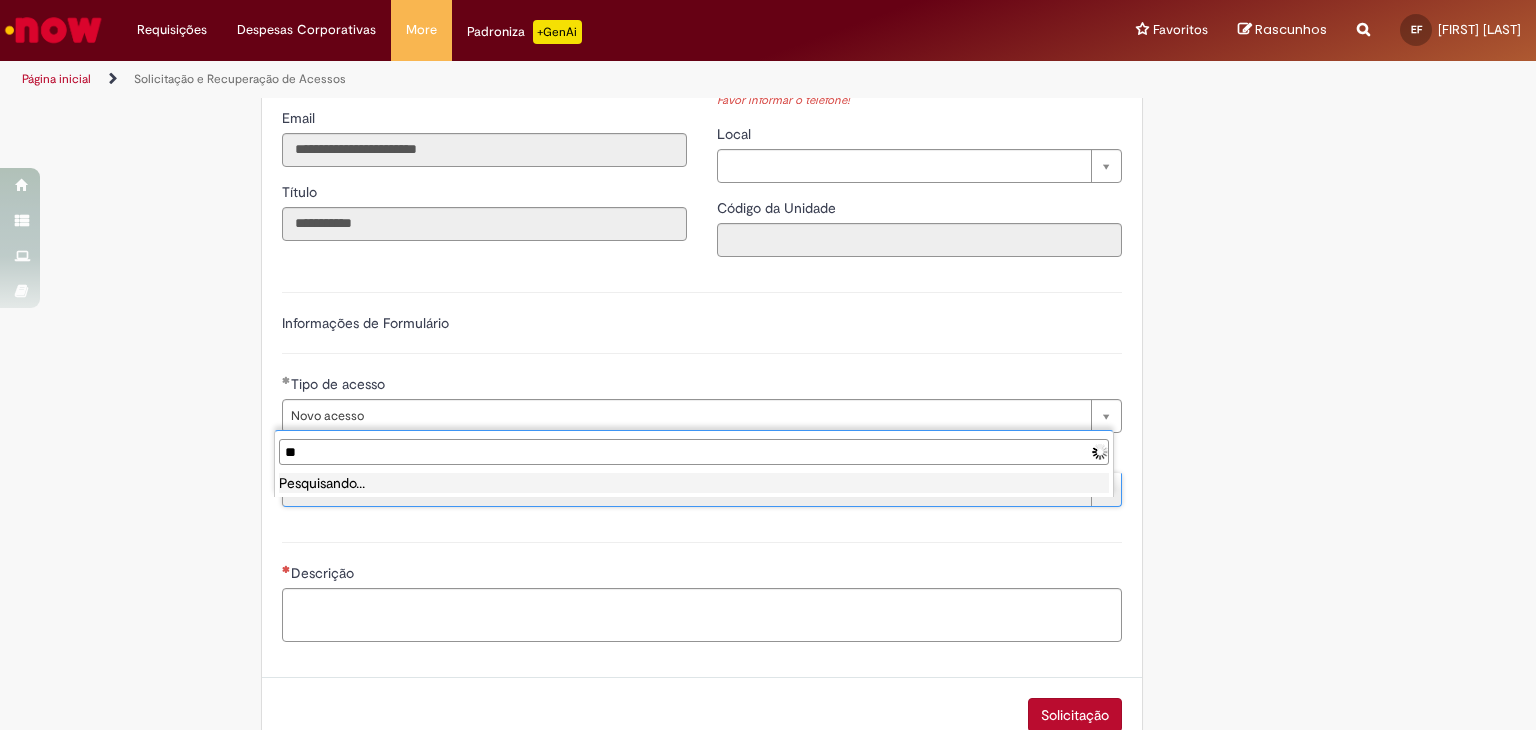 type on "*" 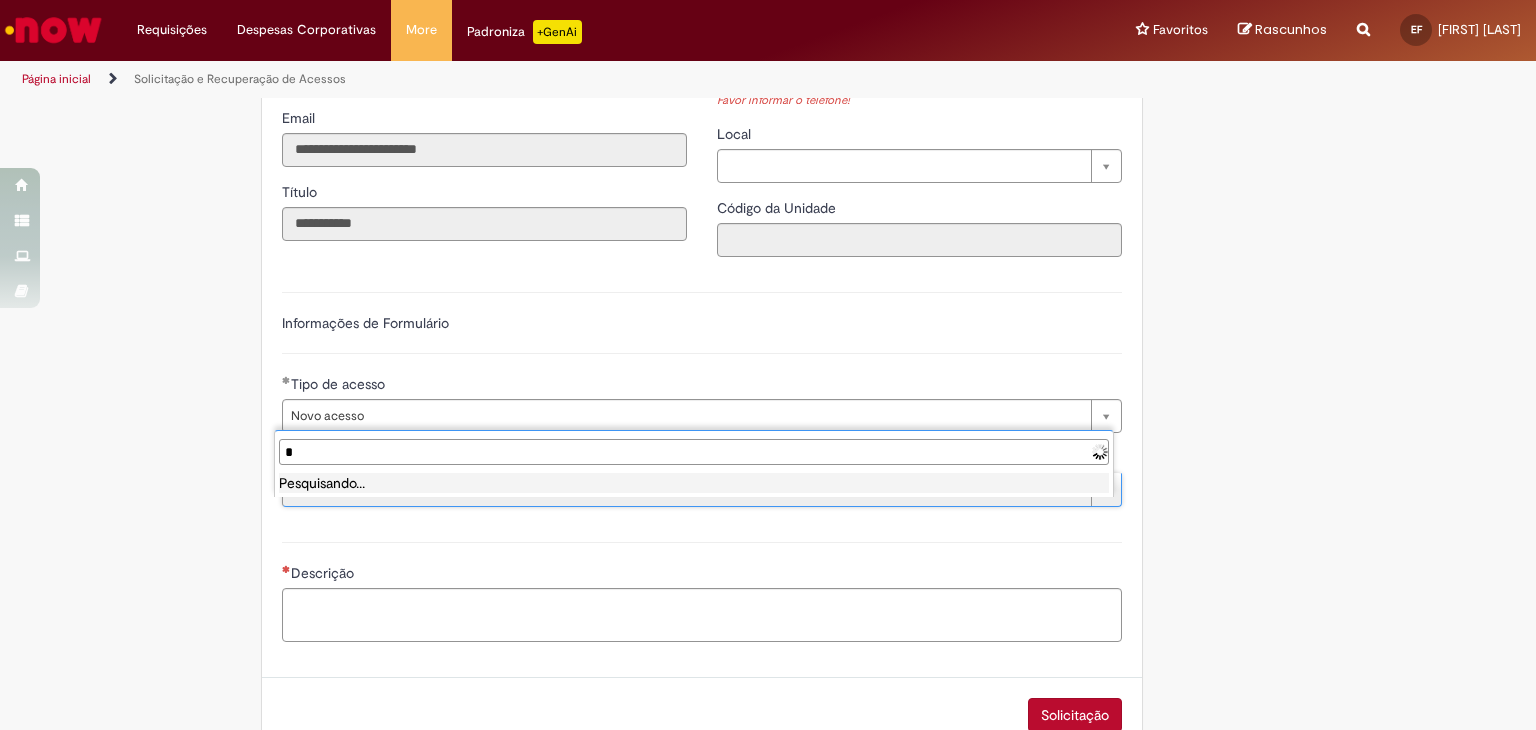 type 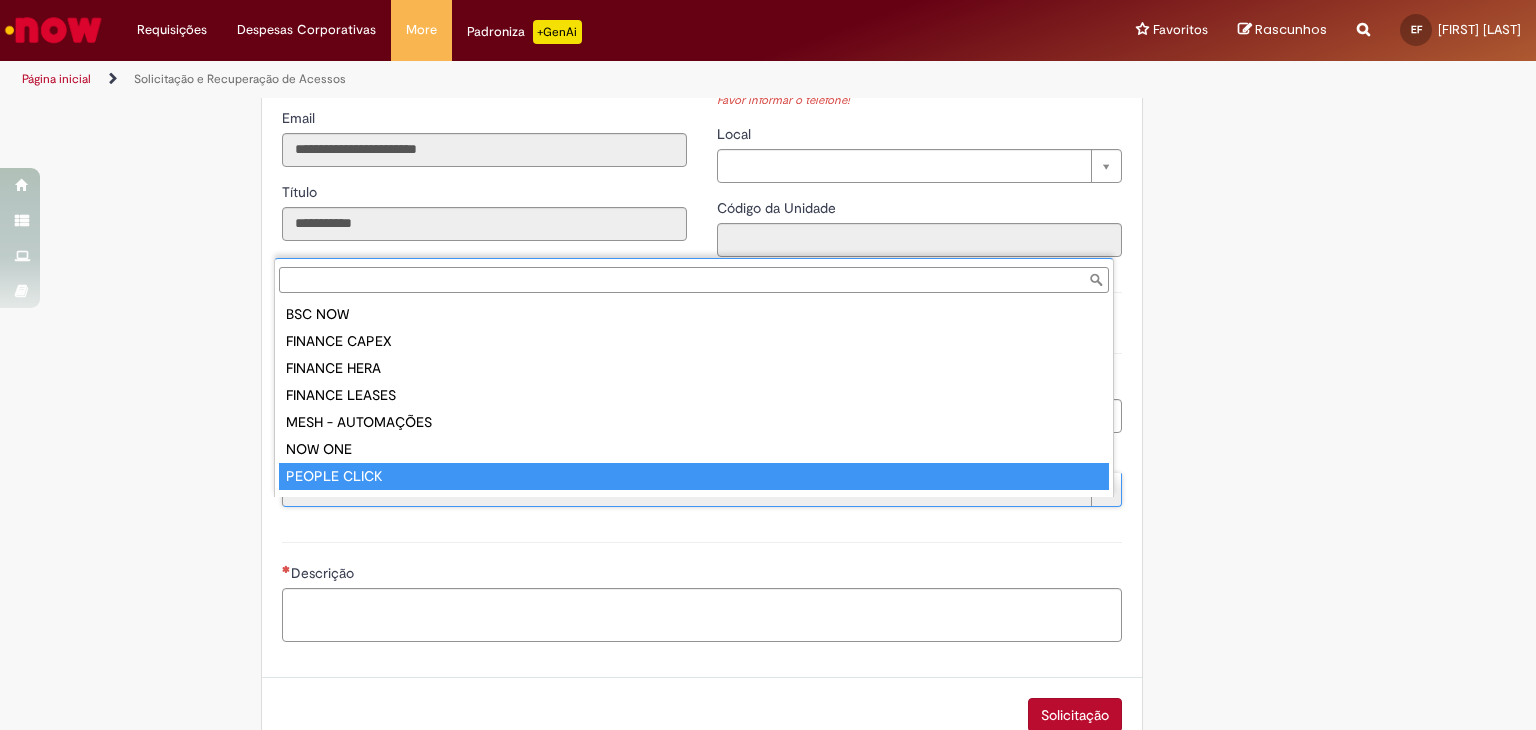 scroll, scrollTop: 16, scrollLeft: 0, axis: vertical 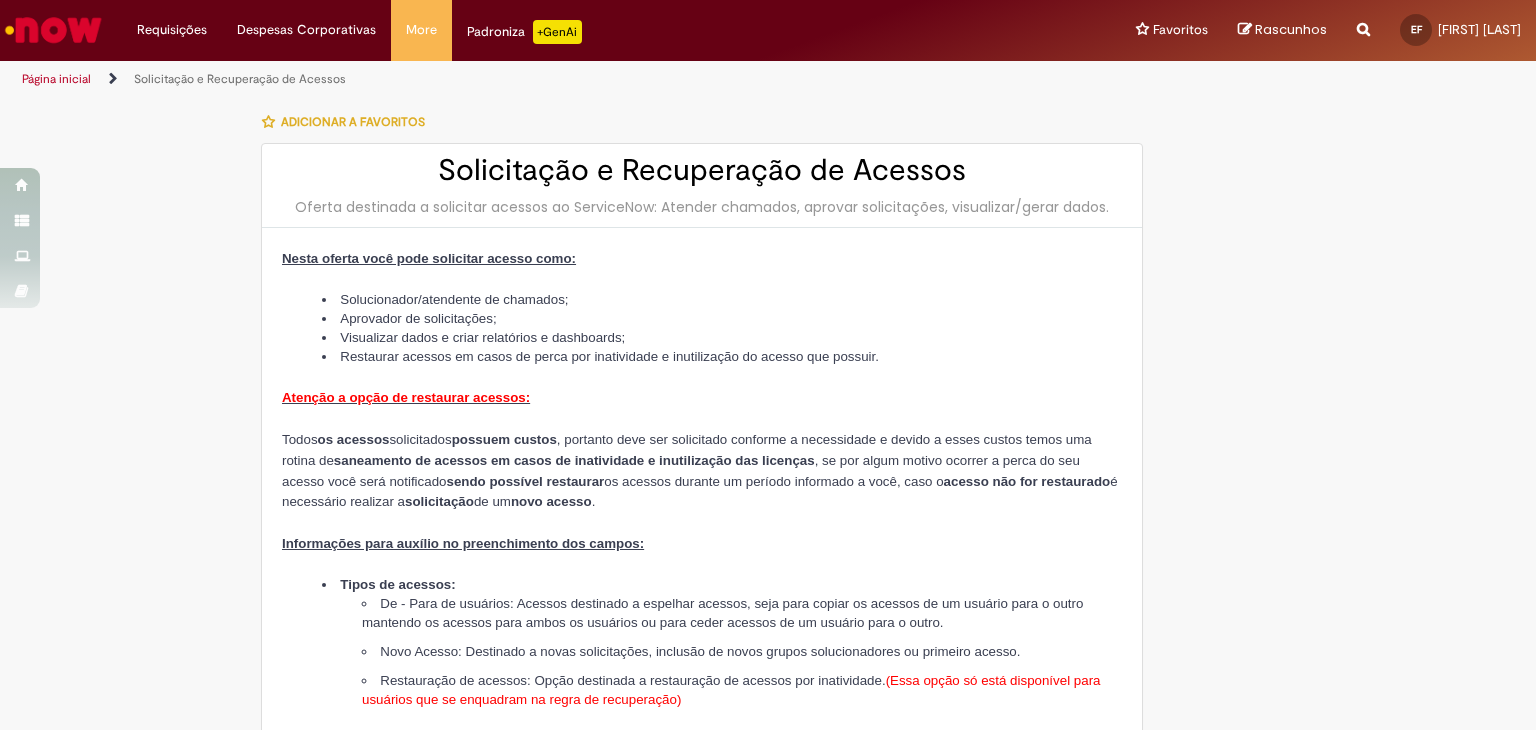 type on "*" 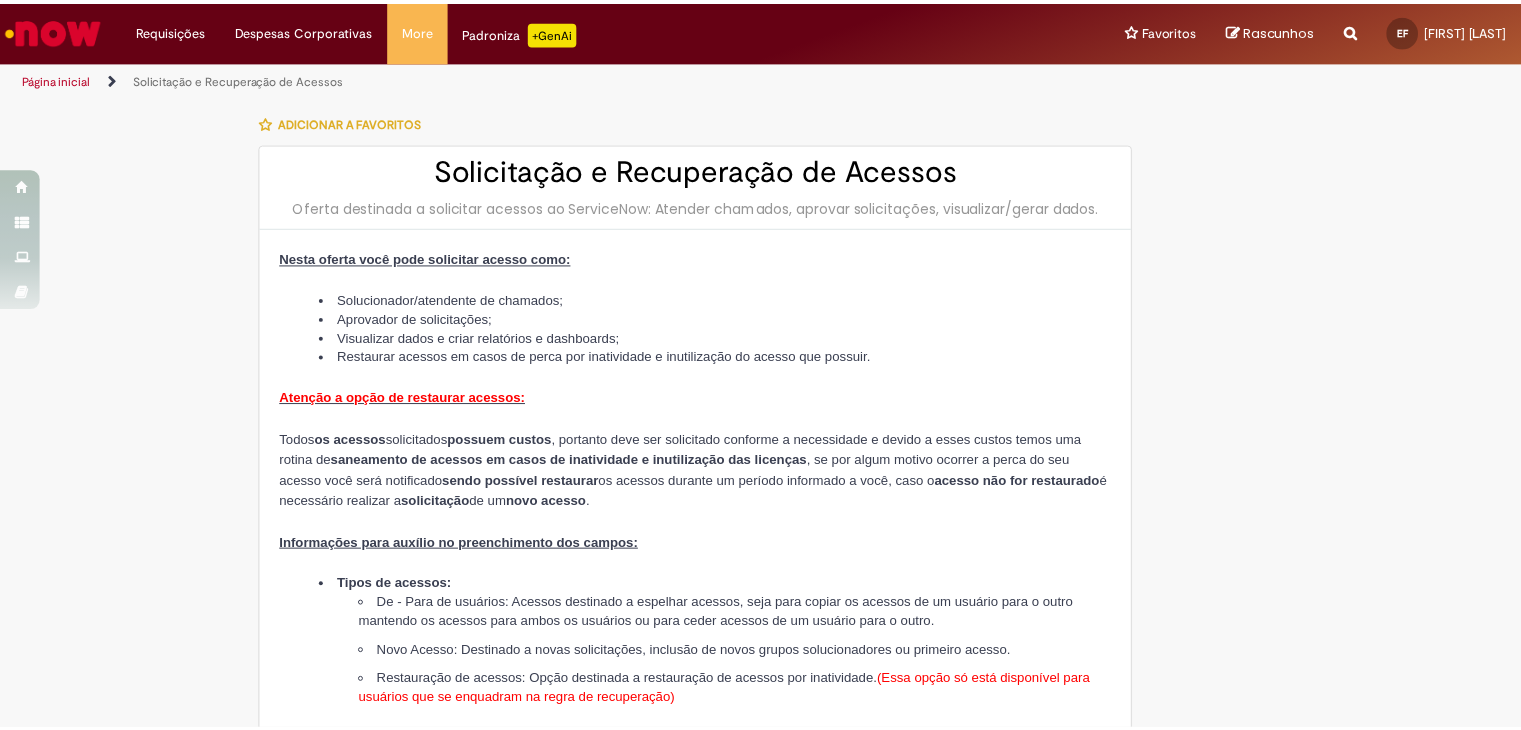 scroll, scrollTop: 867, scrollLeft: 0, axis: vertical 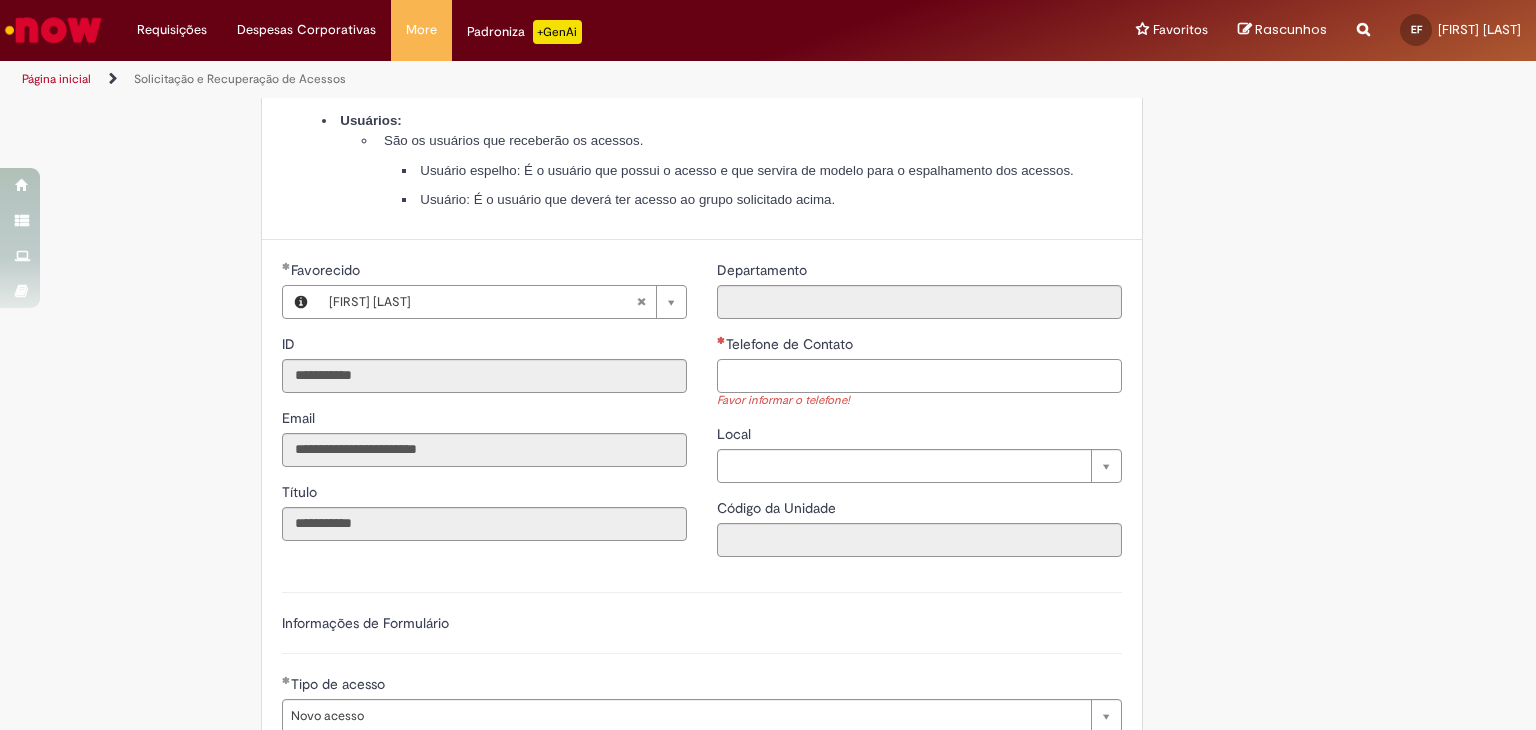 click on "Telefone de Contato" at bounding box center [919, 376] 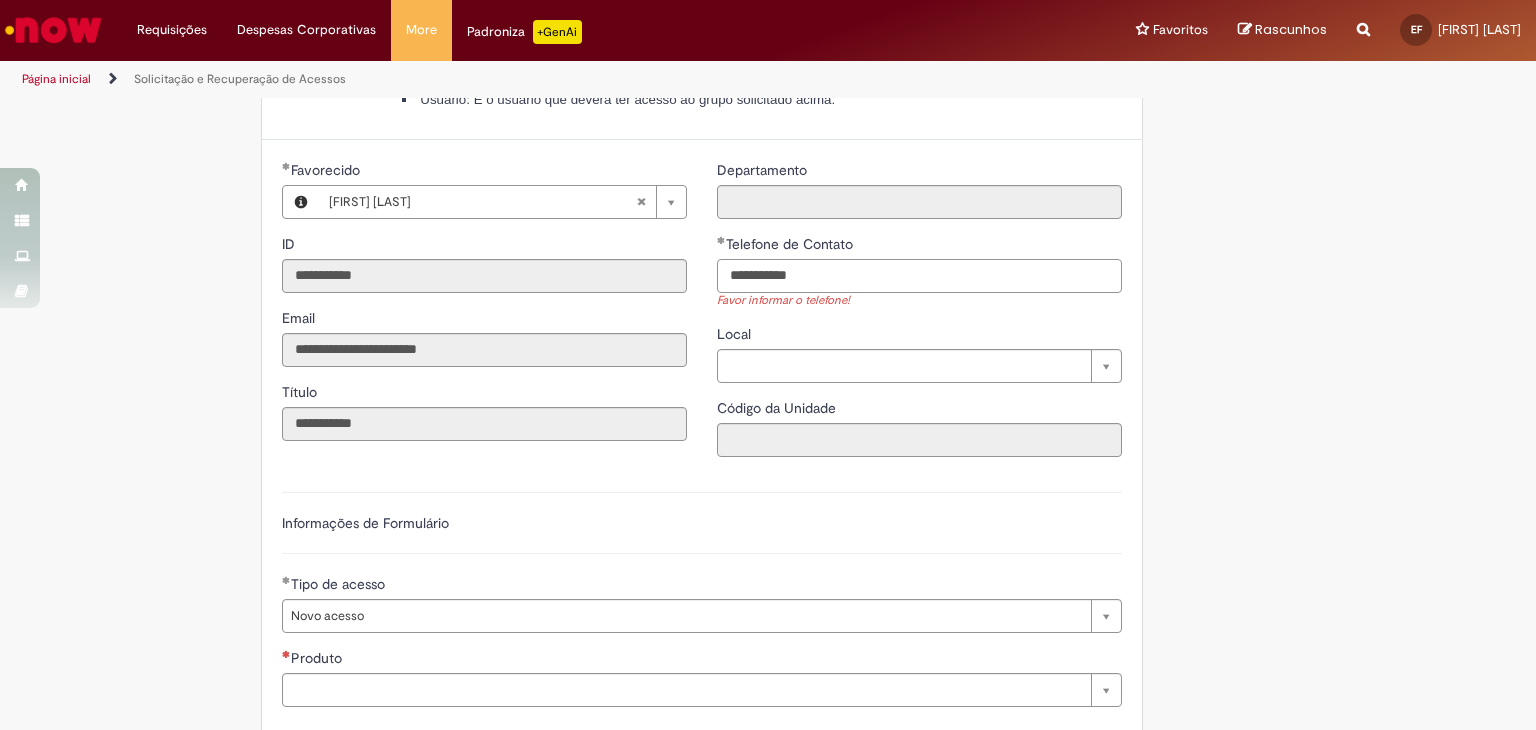 scroll, scrollTop: 1100, scrollLeft: 0, axis: vertical 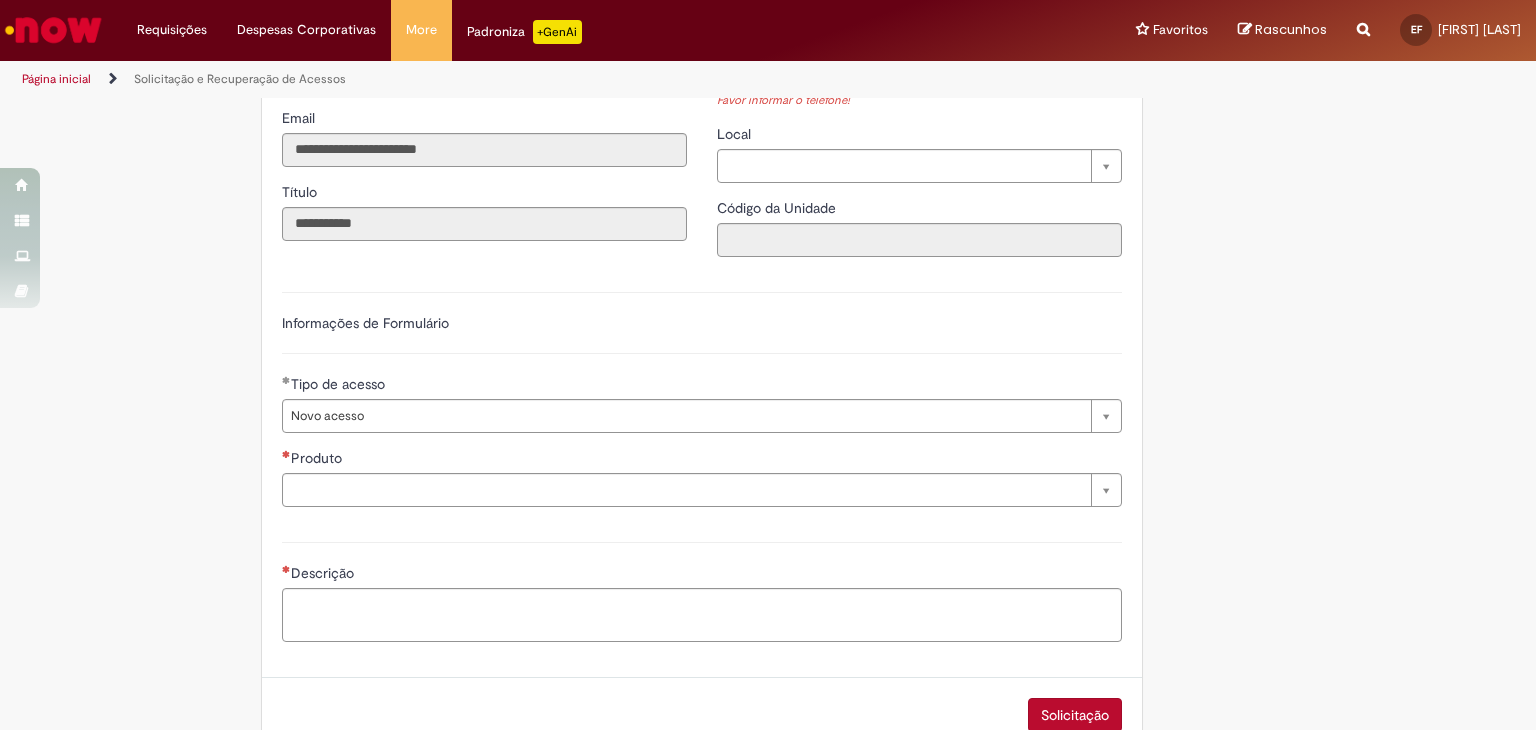 type on "**********" 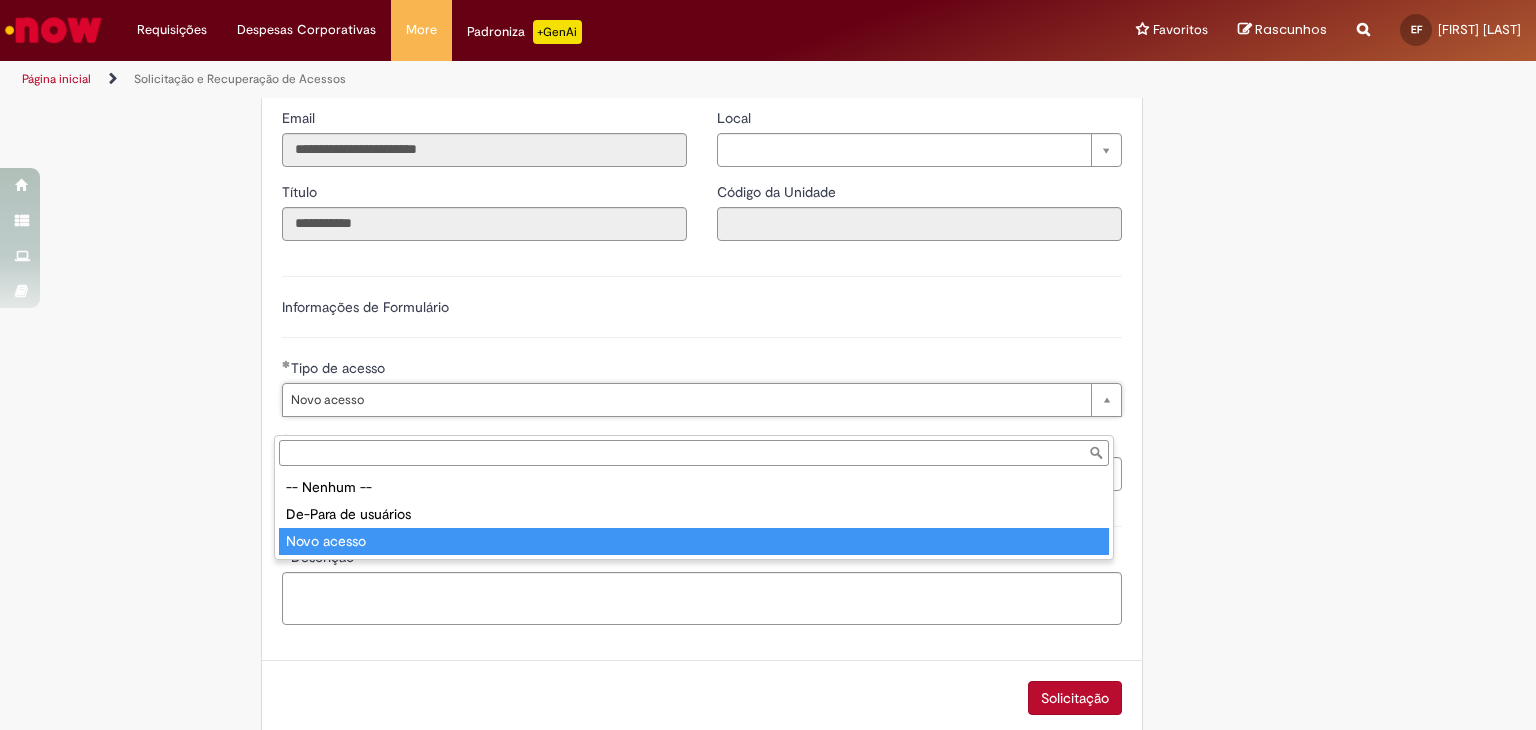 type on "**********" 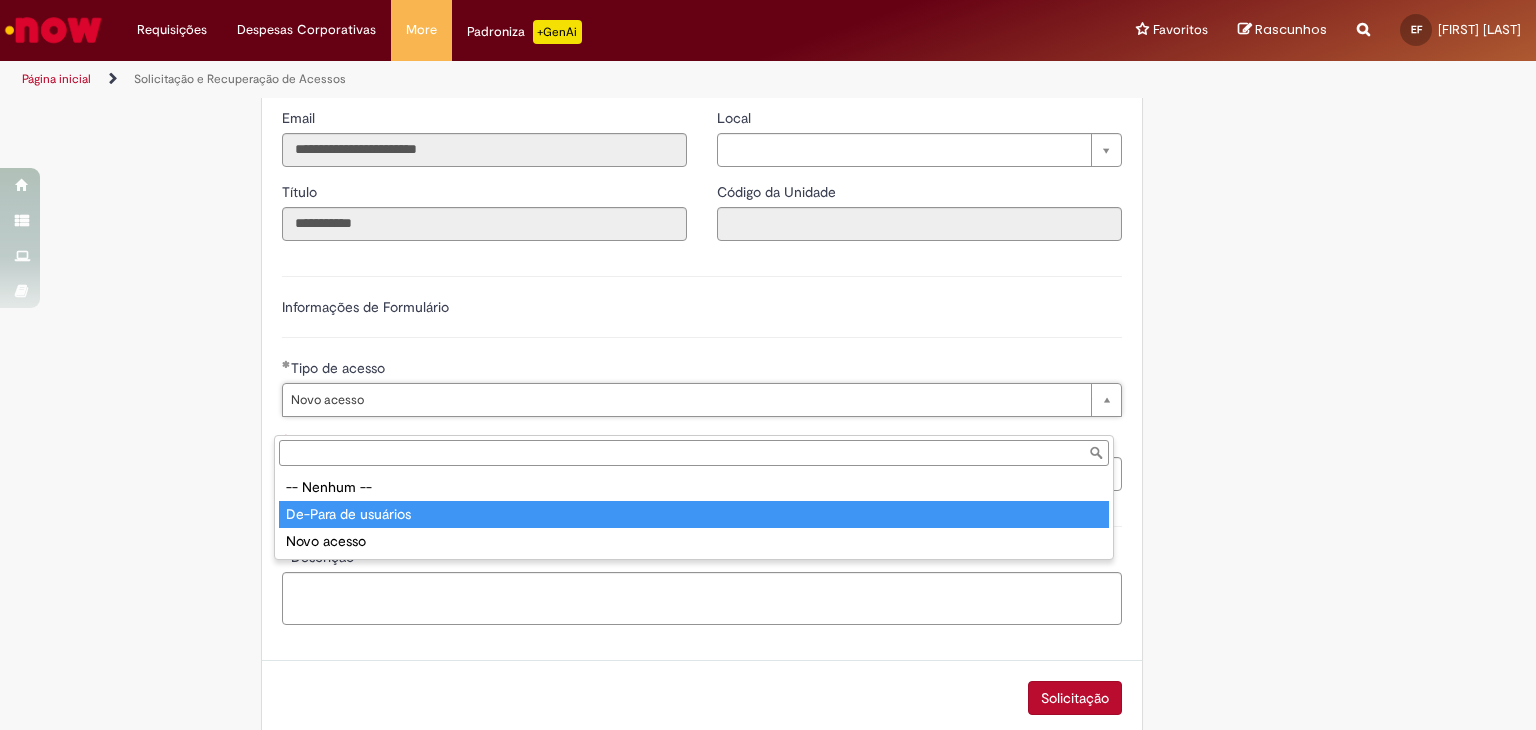type on "**********" 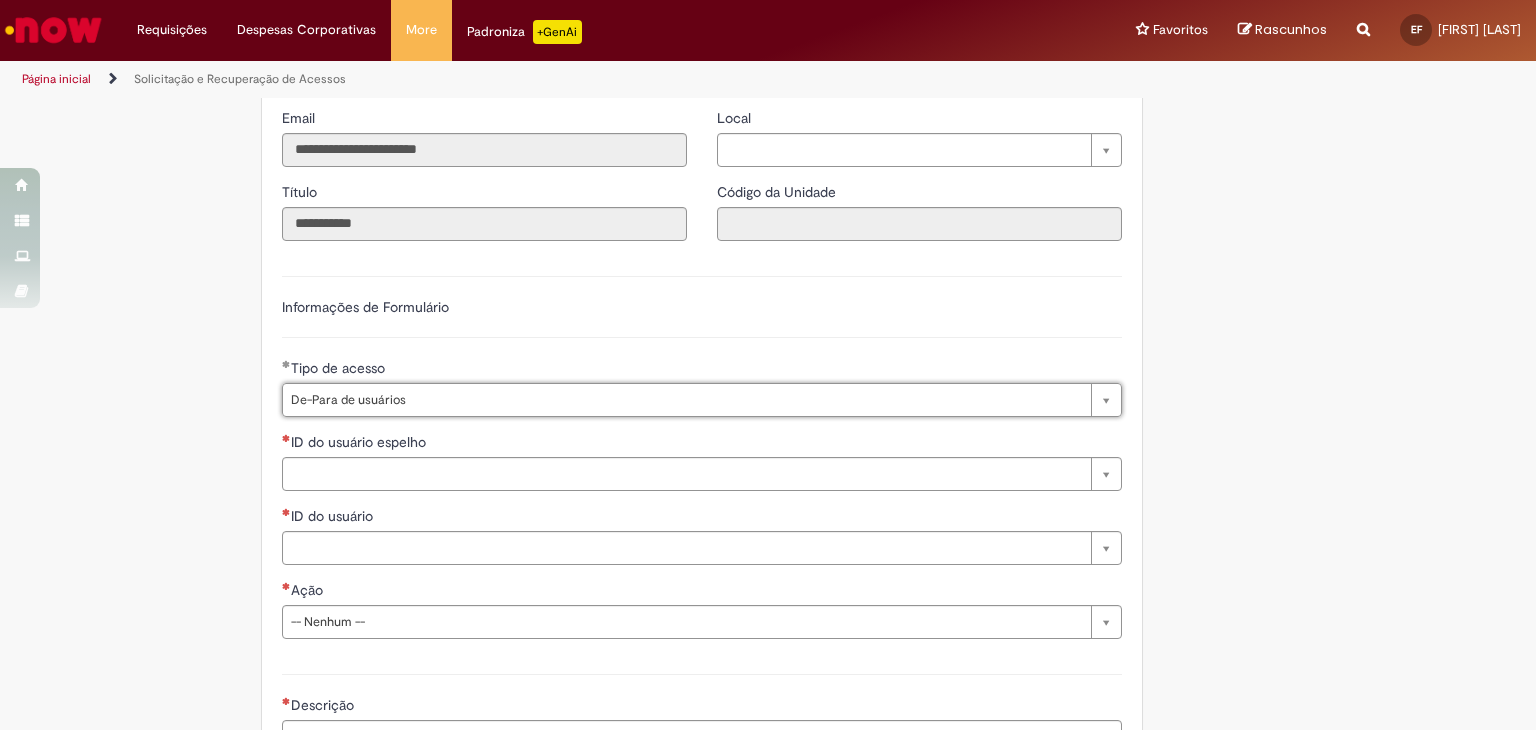 scroll, scrollTop: 0, scrollLeft: 0, axis: both 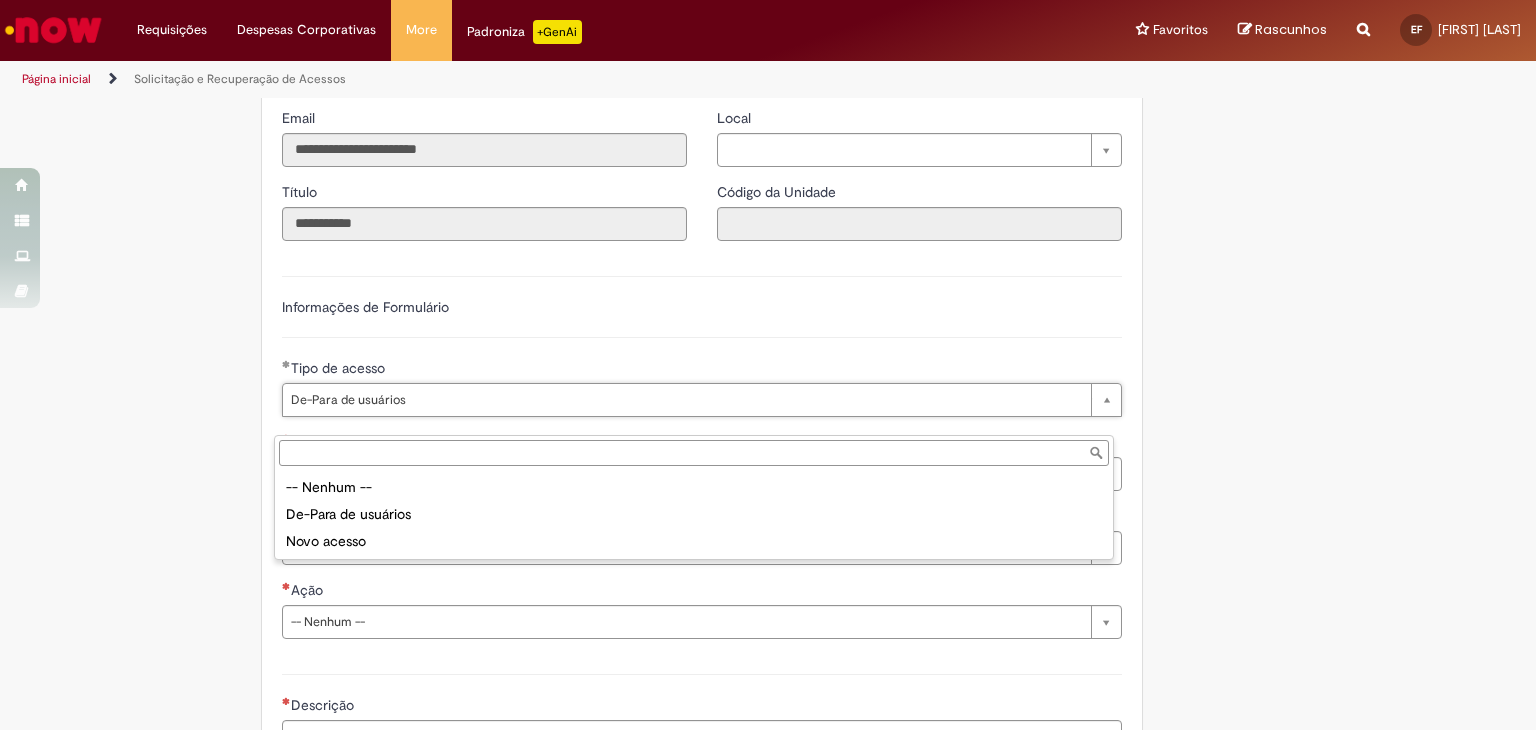 type on "**********" 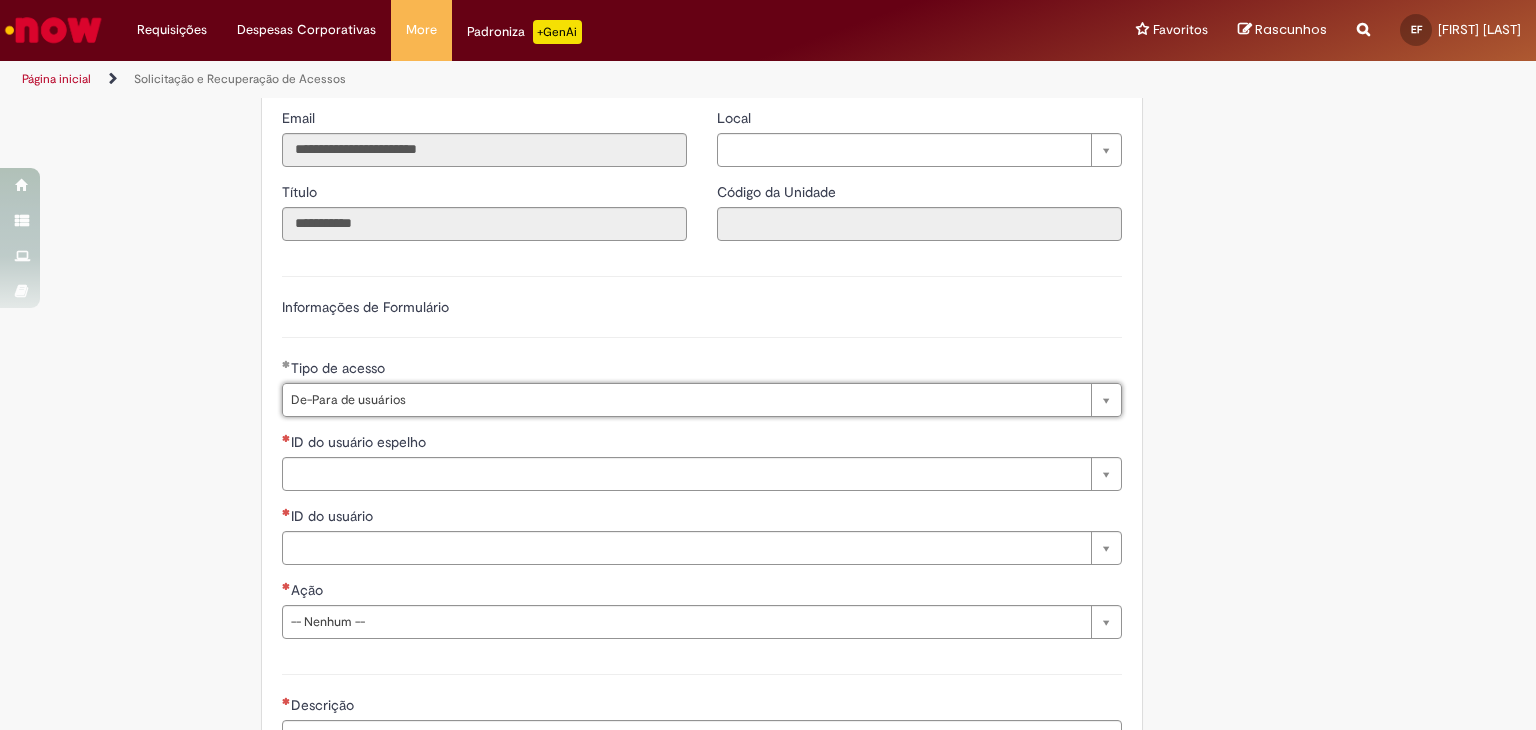 scroll, scrollTop: 0, scrollLeft: 0, axis: both 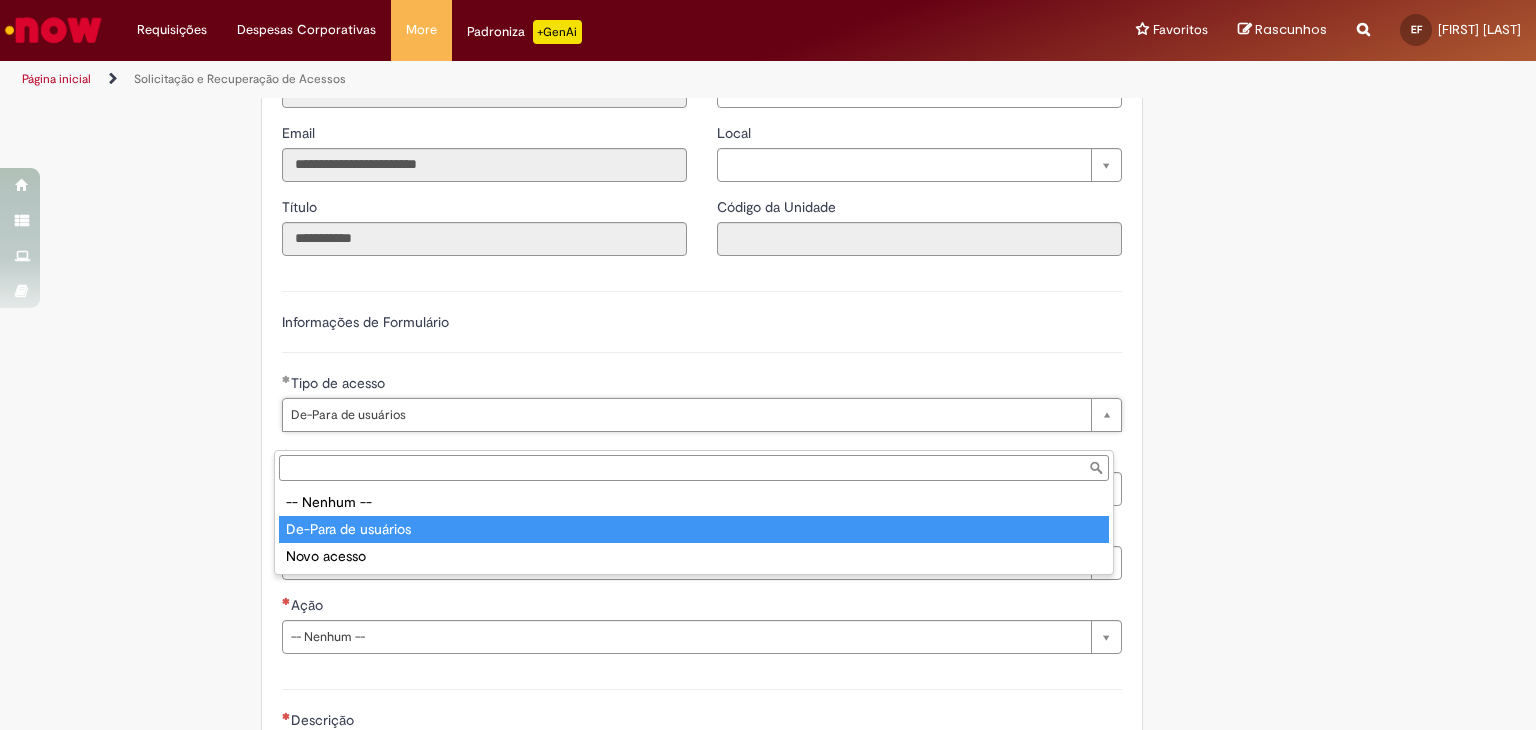 type on "**********" 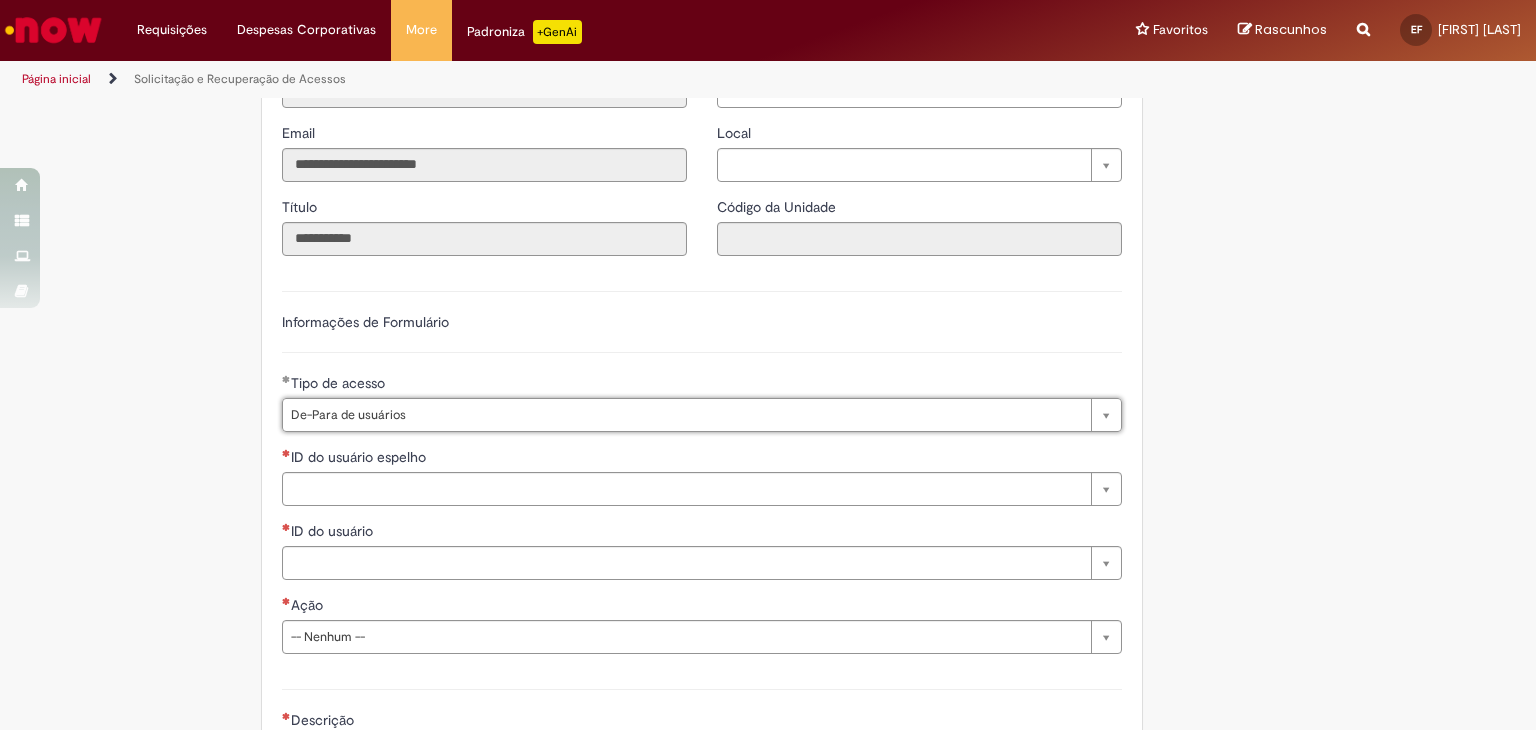 scroll, scrollTop: 0, scrollLeft: 124, axis: horizontal 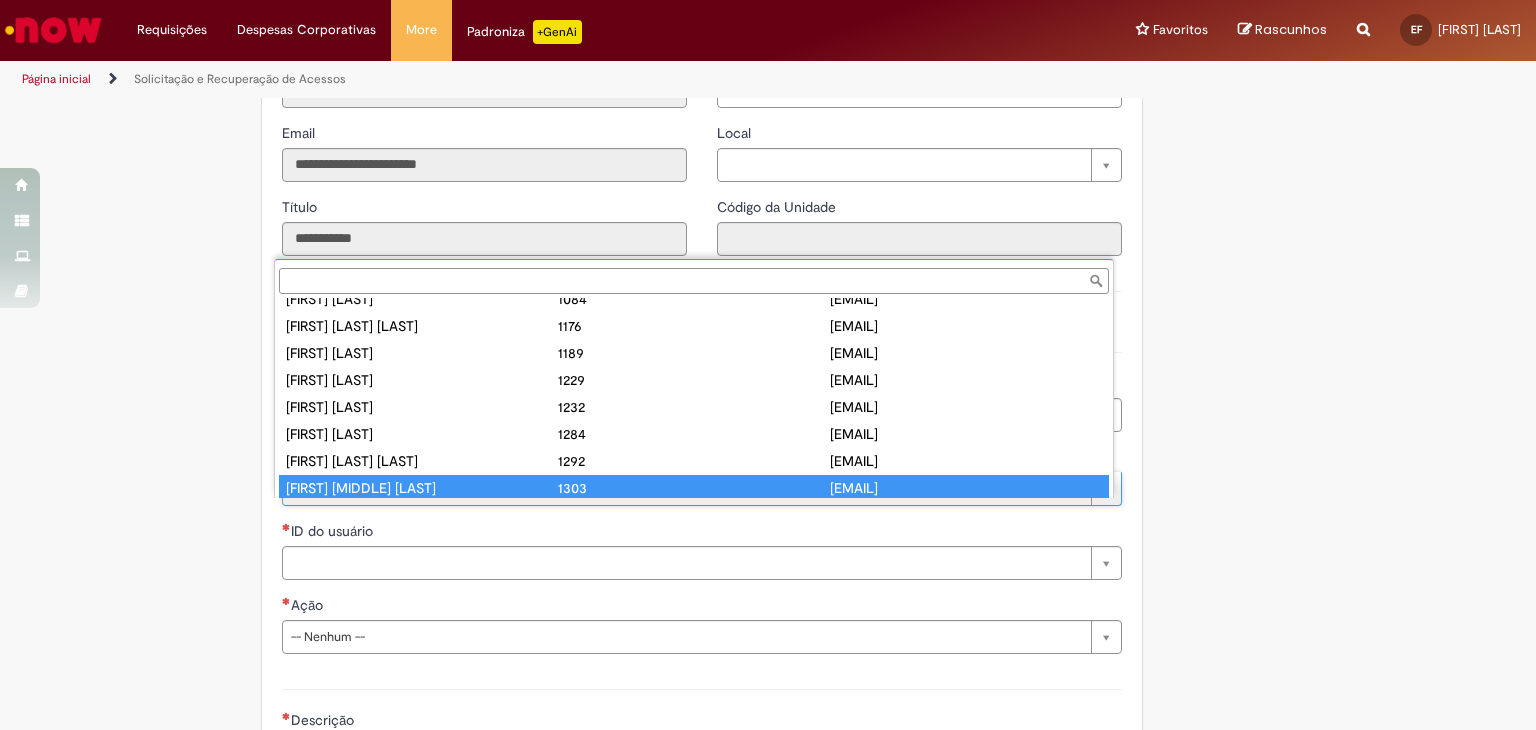 type on "**********" 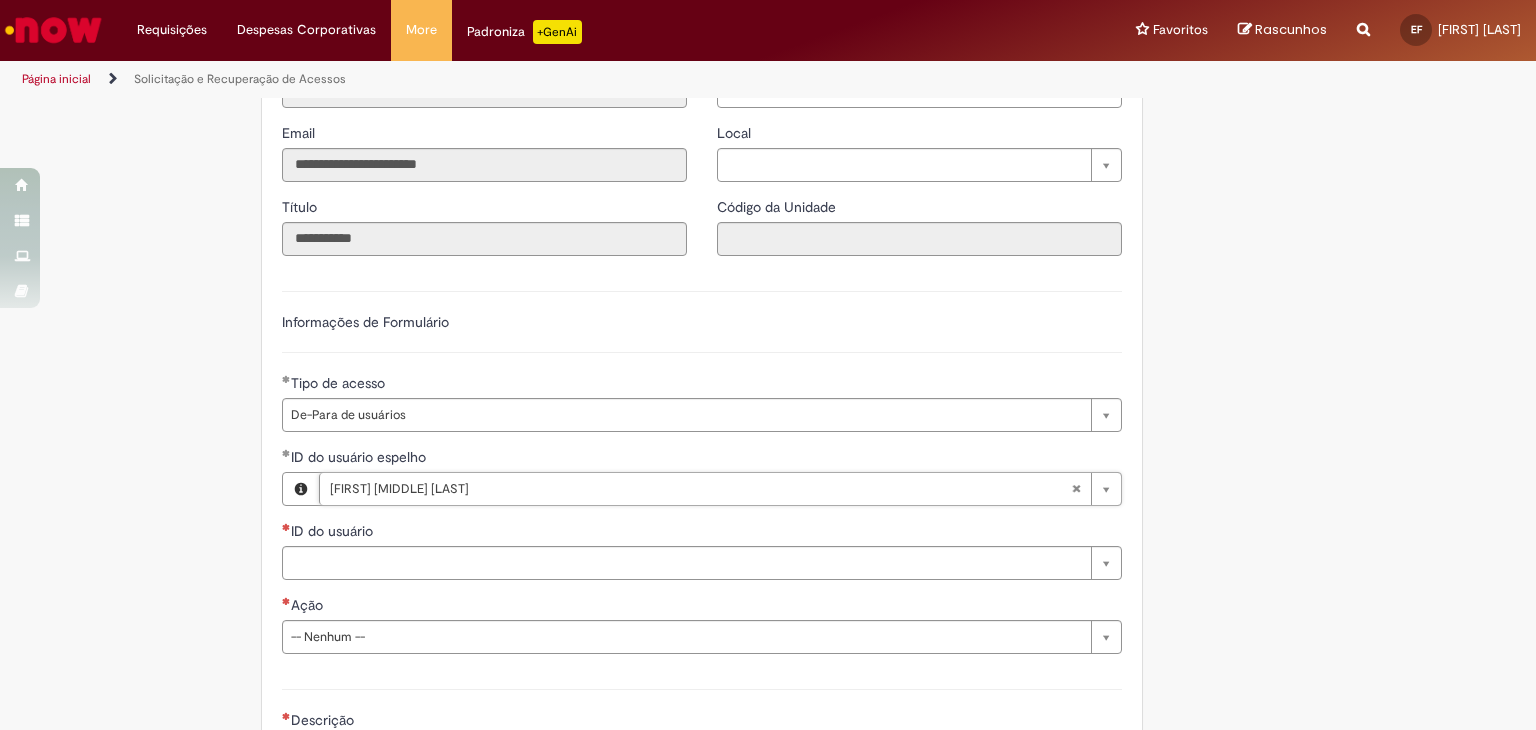 type on "**********" 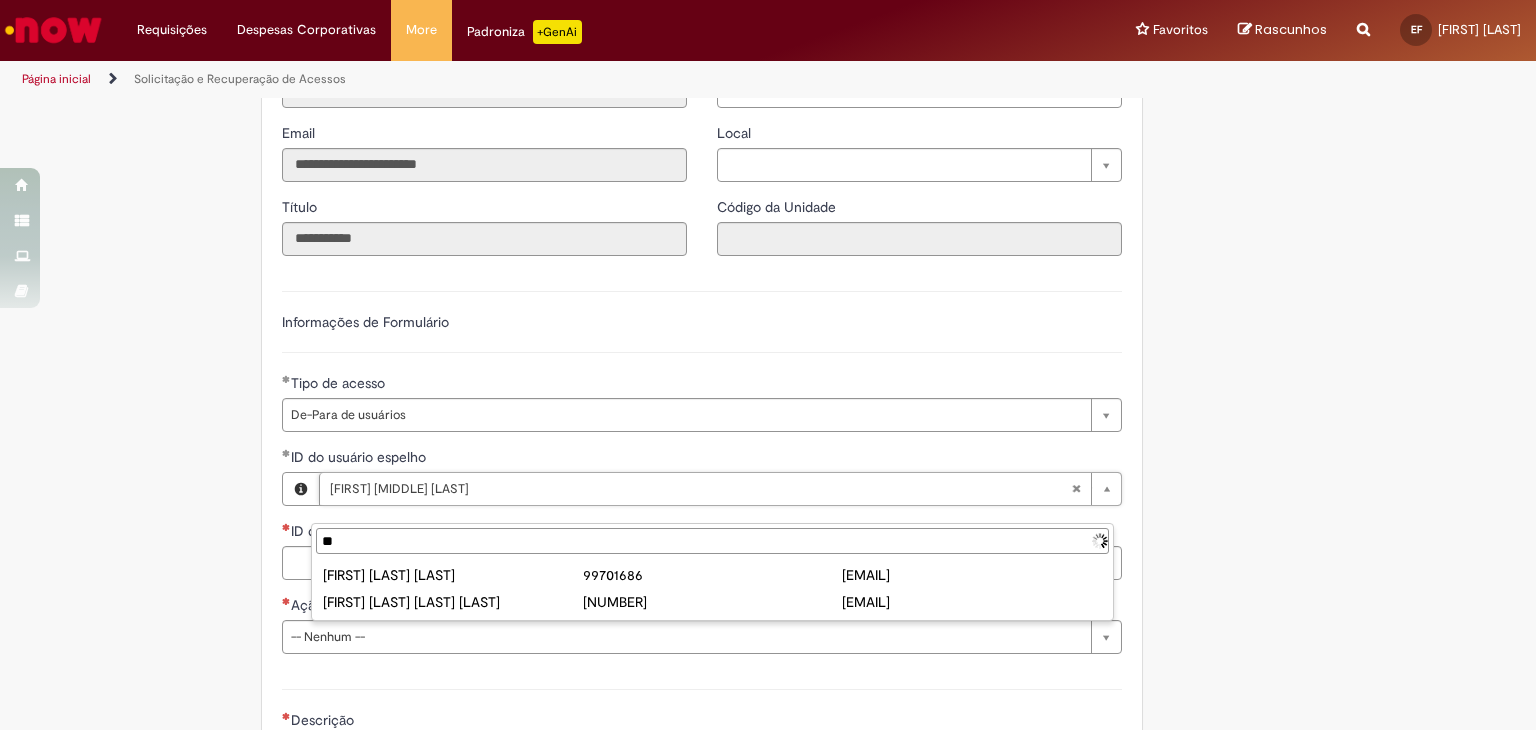 type on "*" 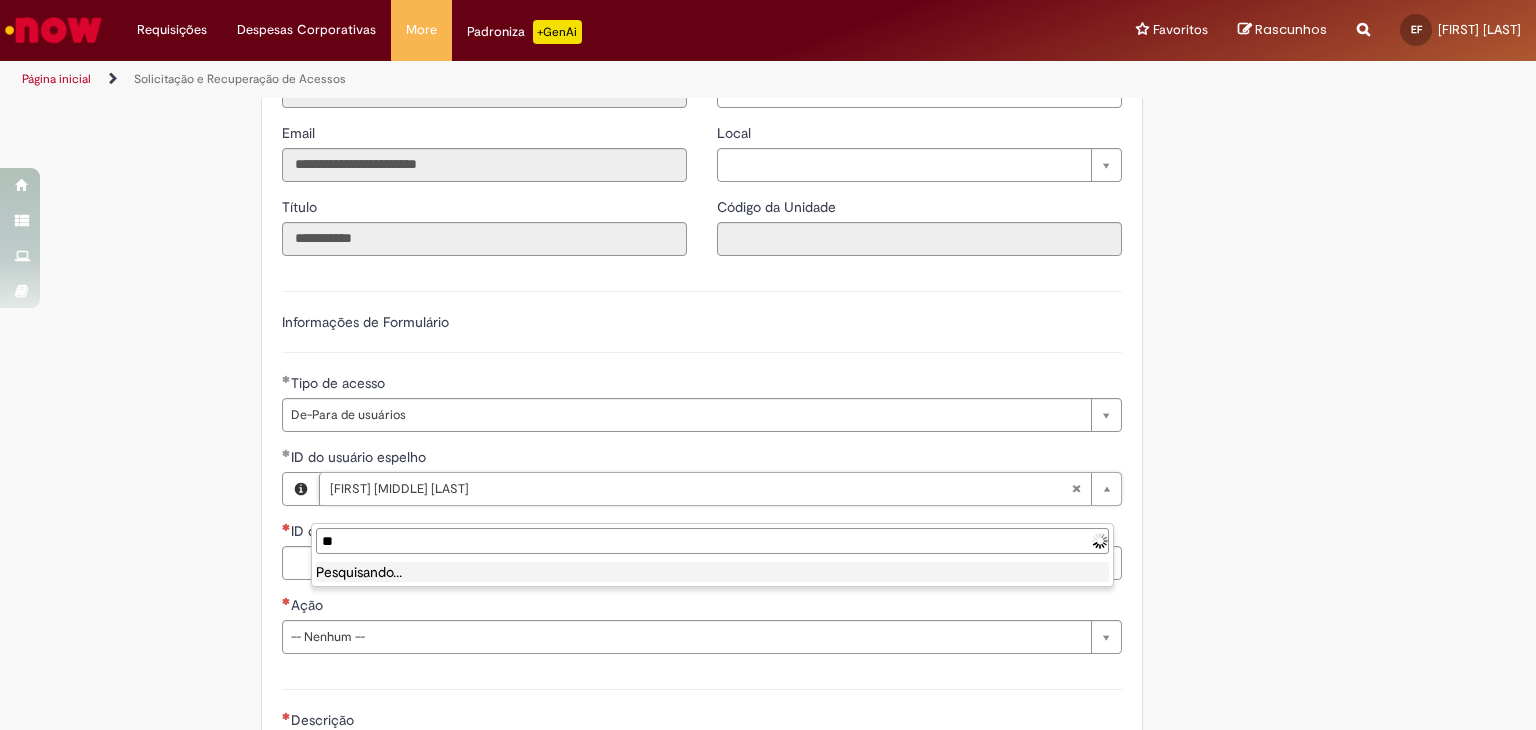 type on "*" 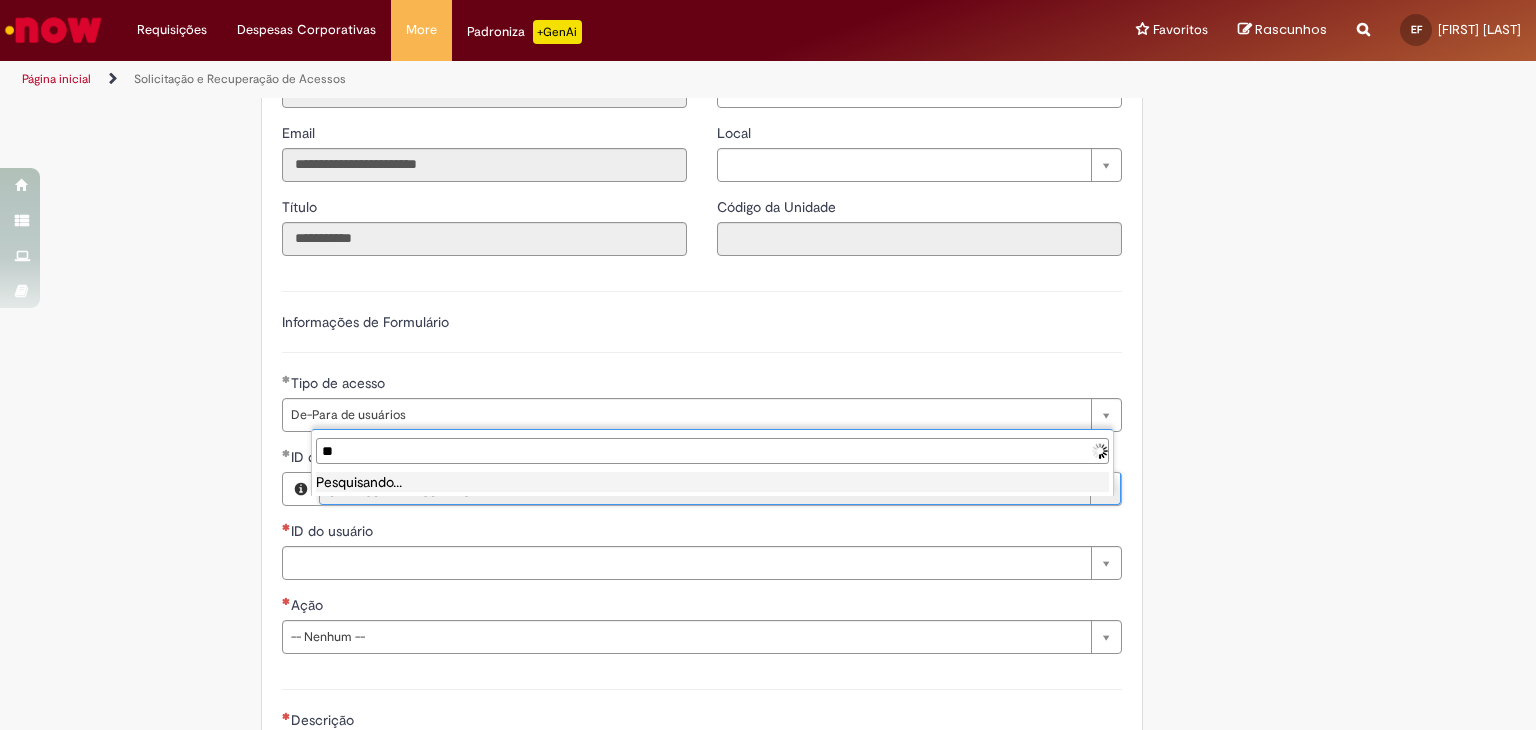 type on "*" 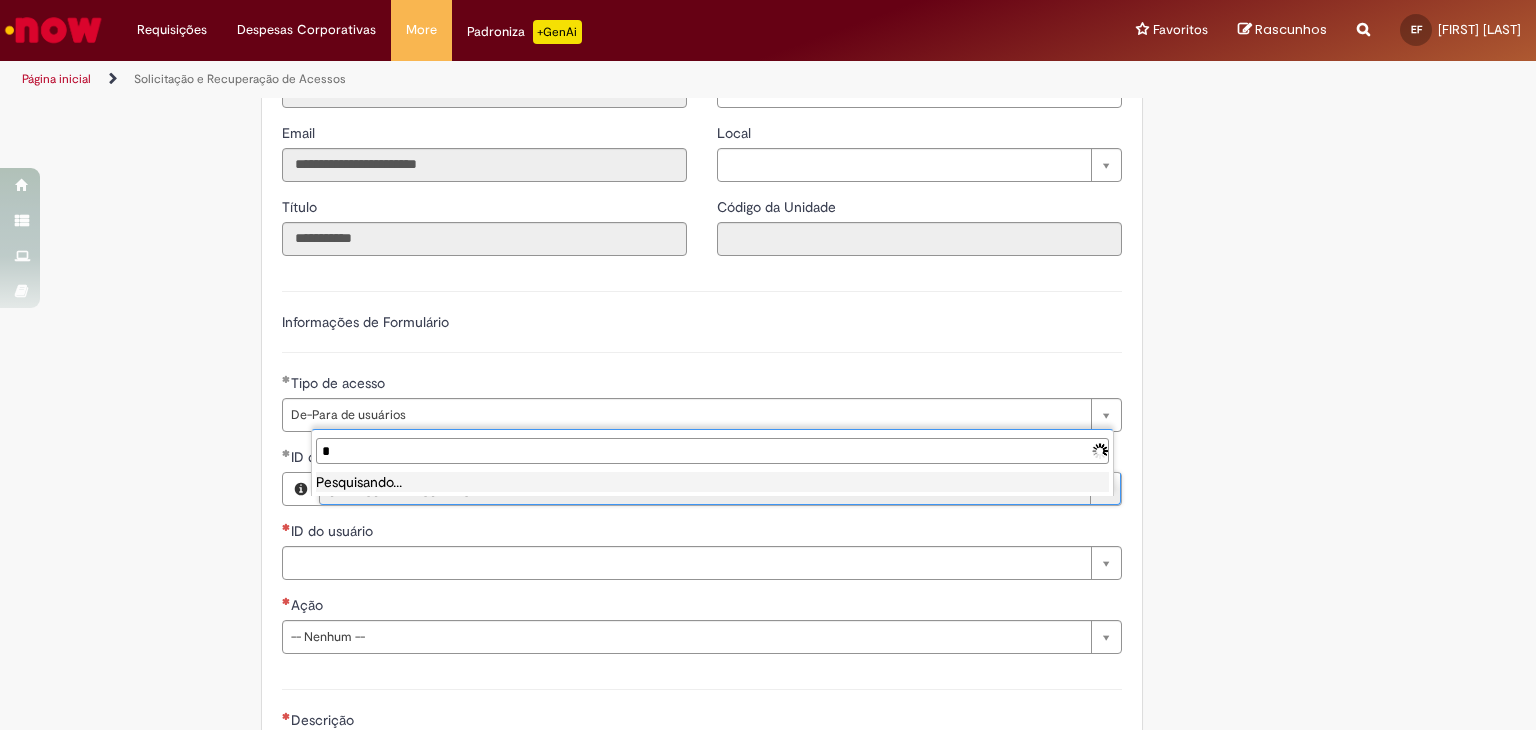 type 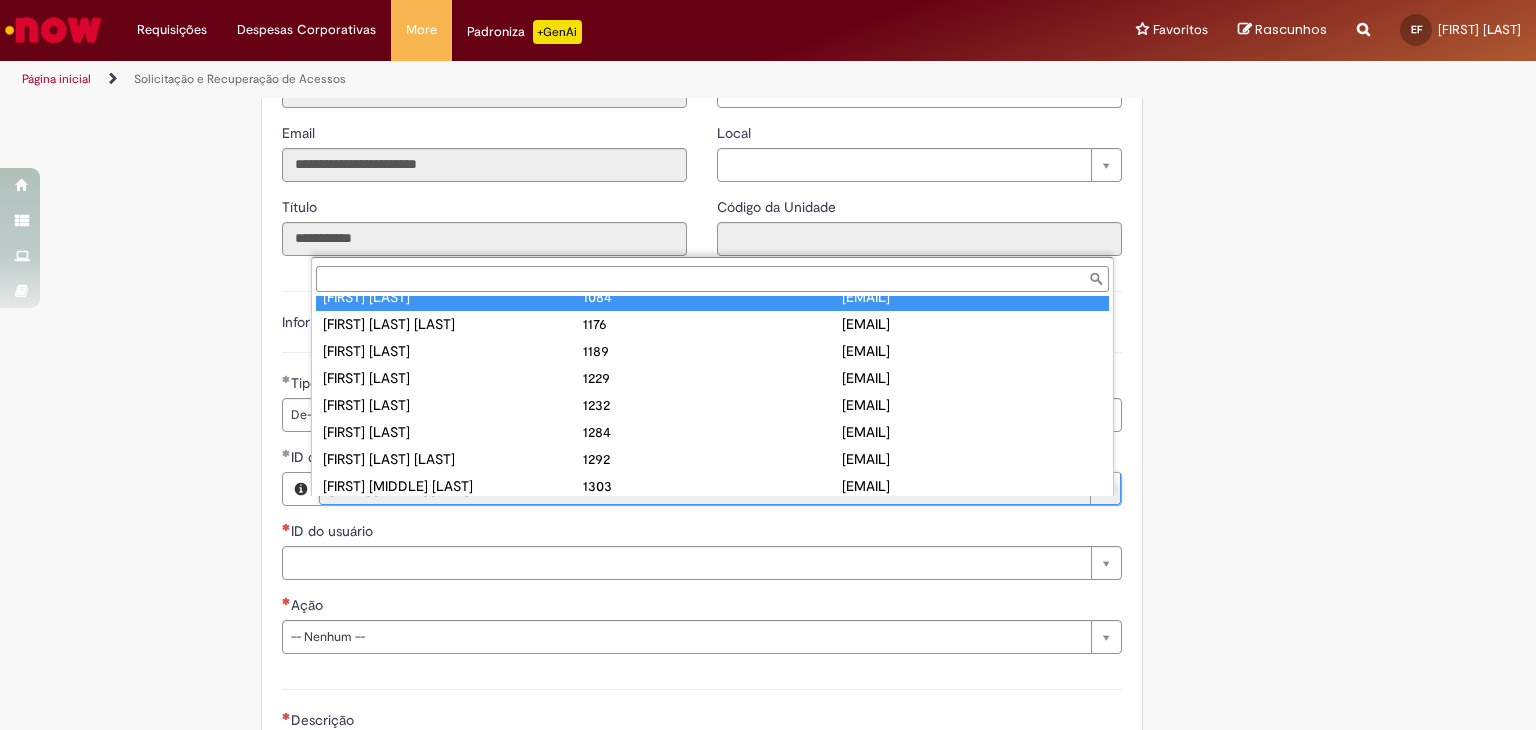 scroll, scrollTop: 8, scrollLeft: 0, axis: vertical 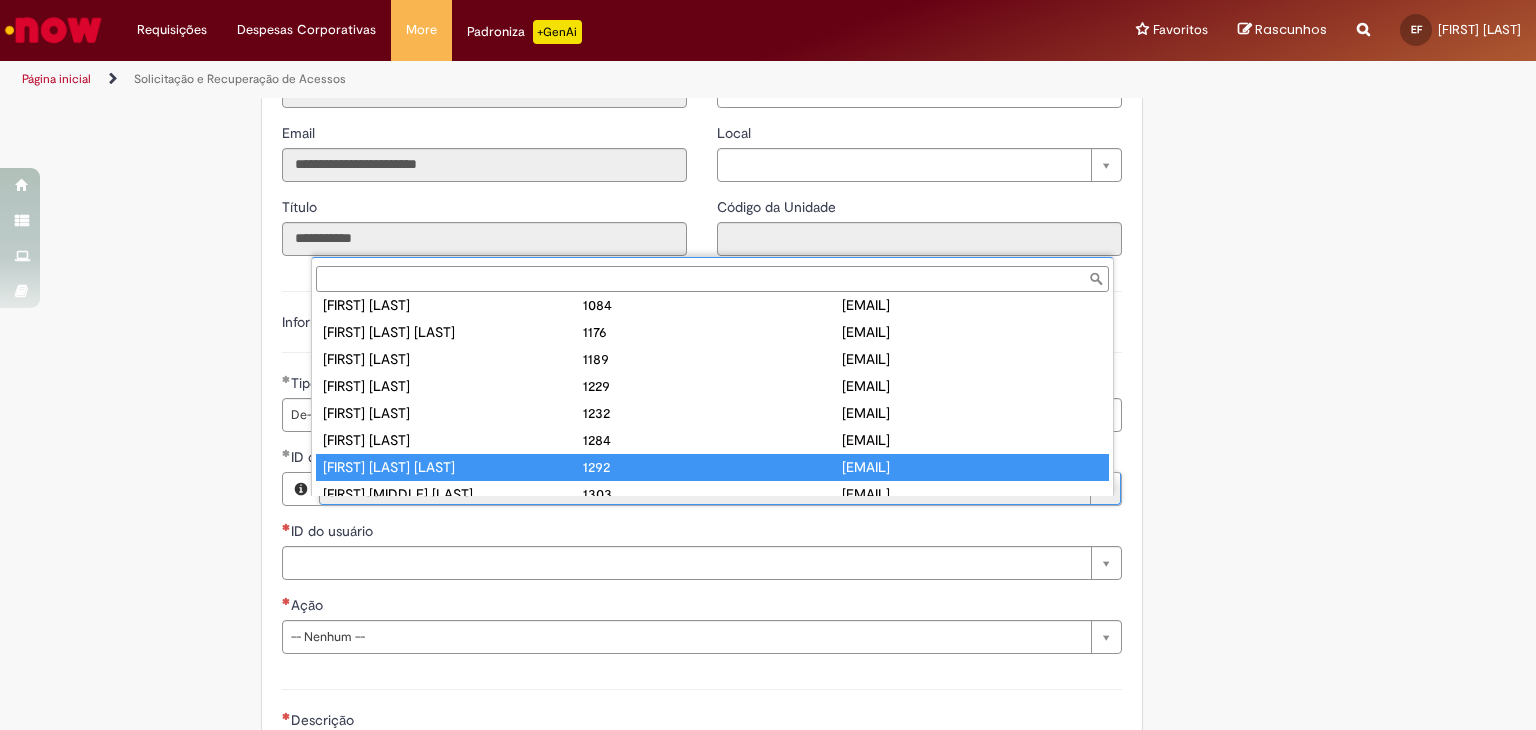 type on "**********" 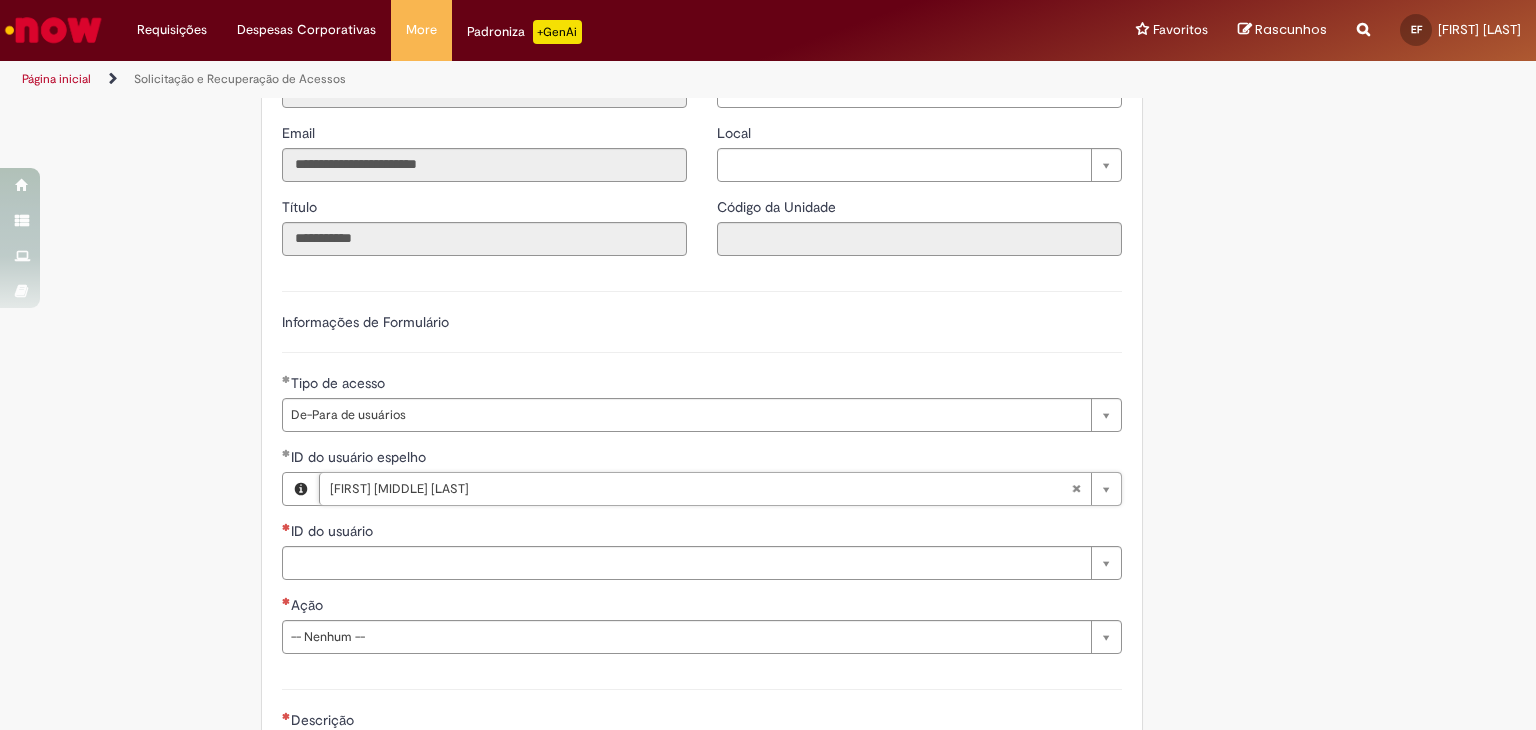 scroll, scrollTop: 0, scrollLeft: 148, axis: horizontal 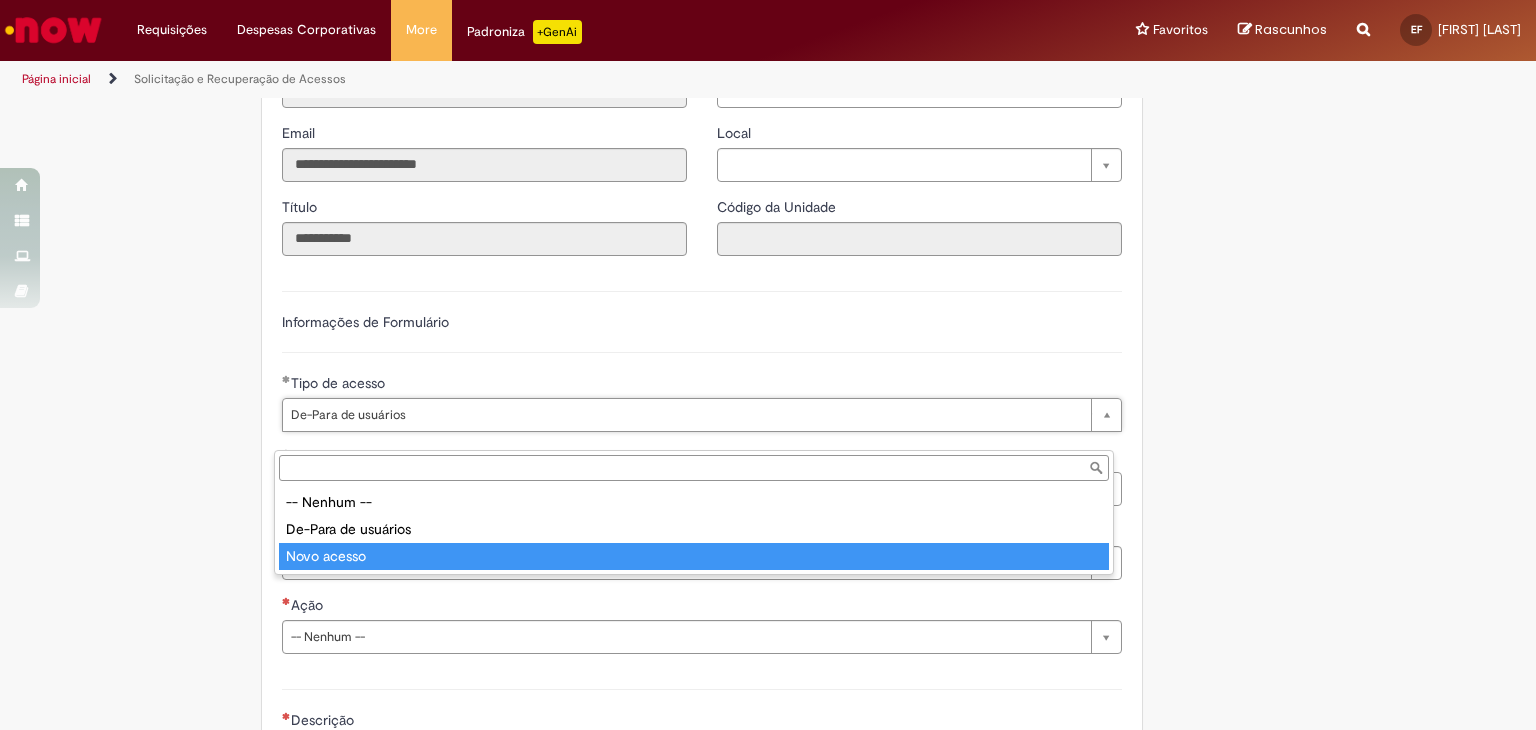 type on "**********" 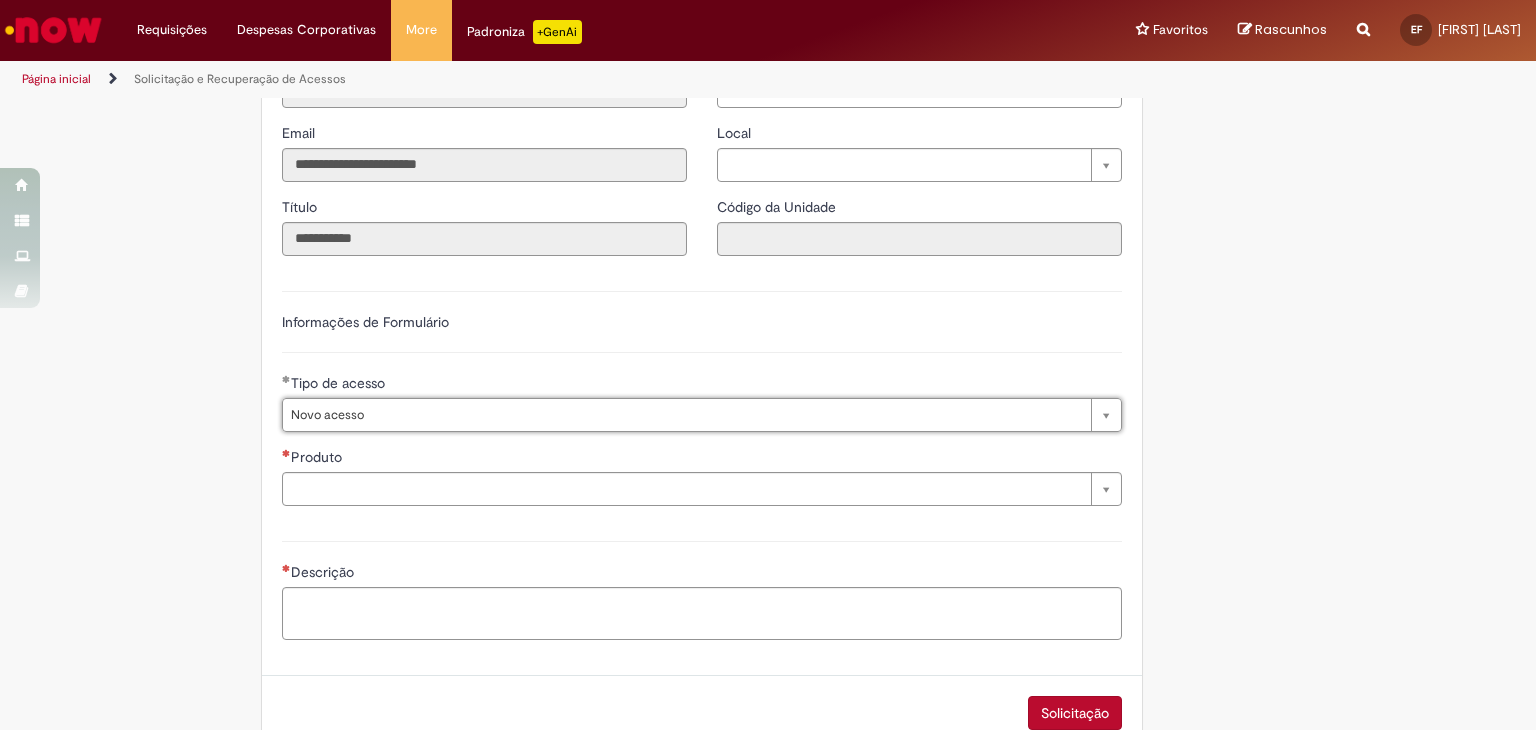 scroll, scrollTop: 0, scrollLeft: 80, axis: horizontal 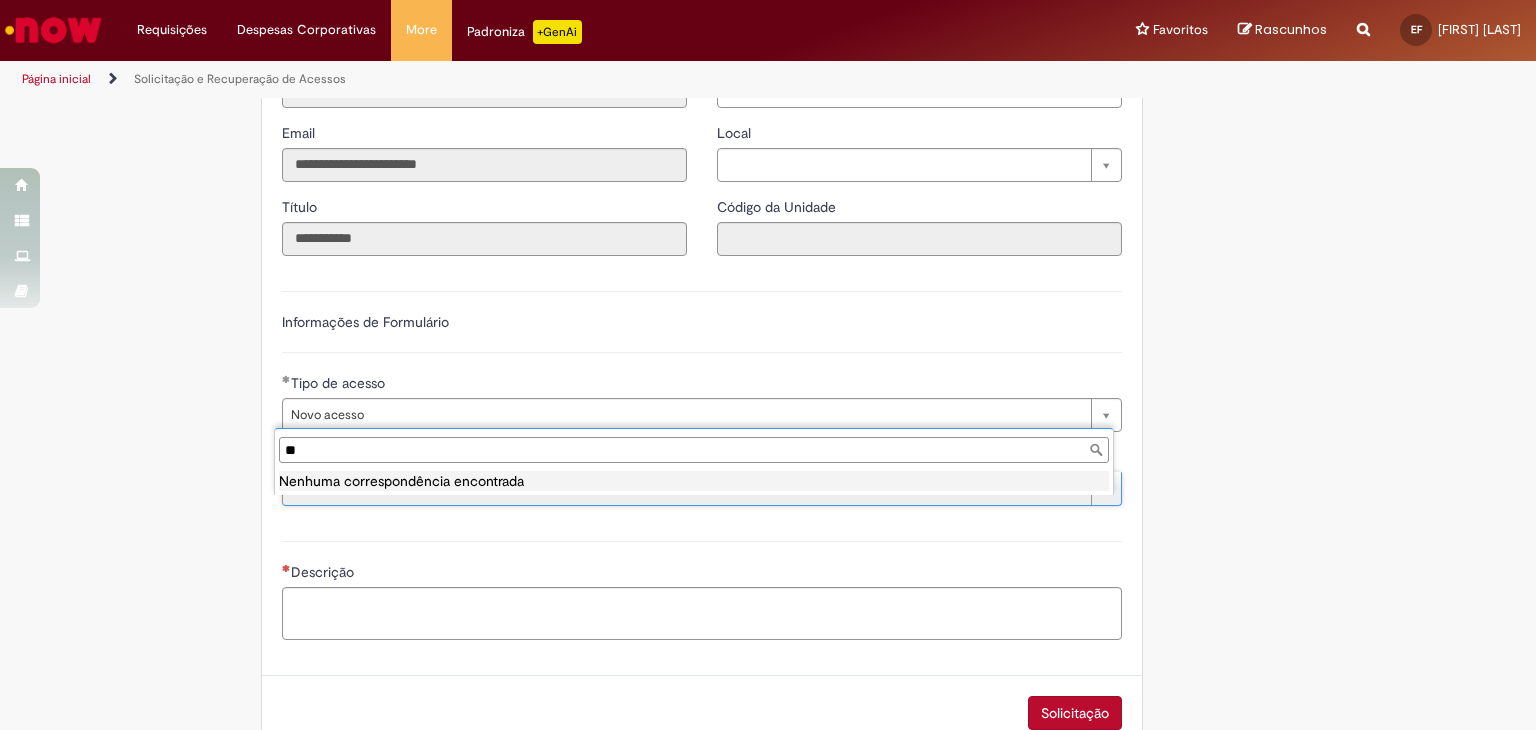 type on "*" 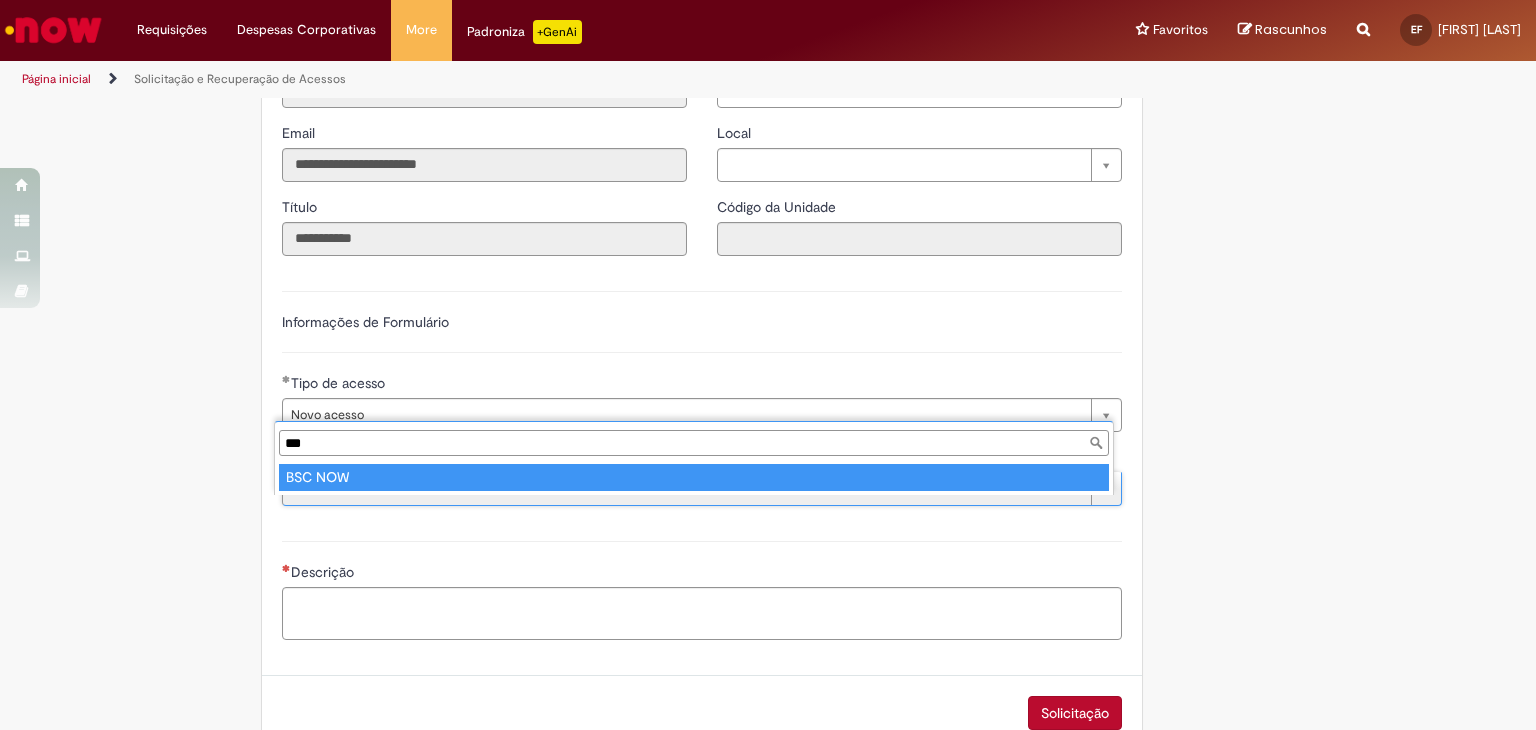 type on "***" 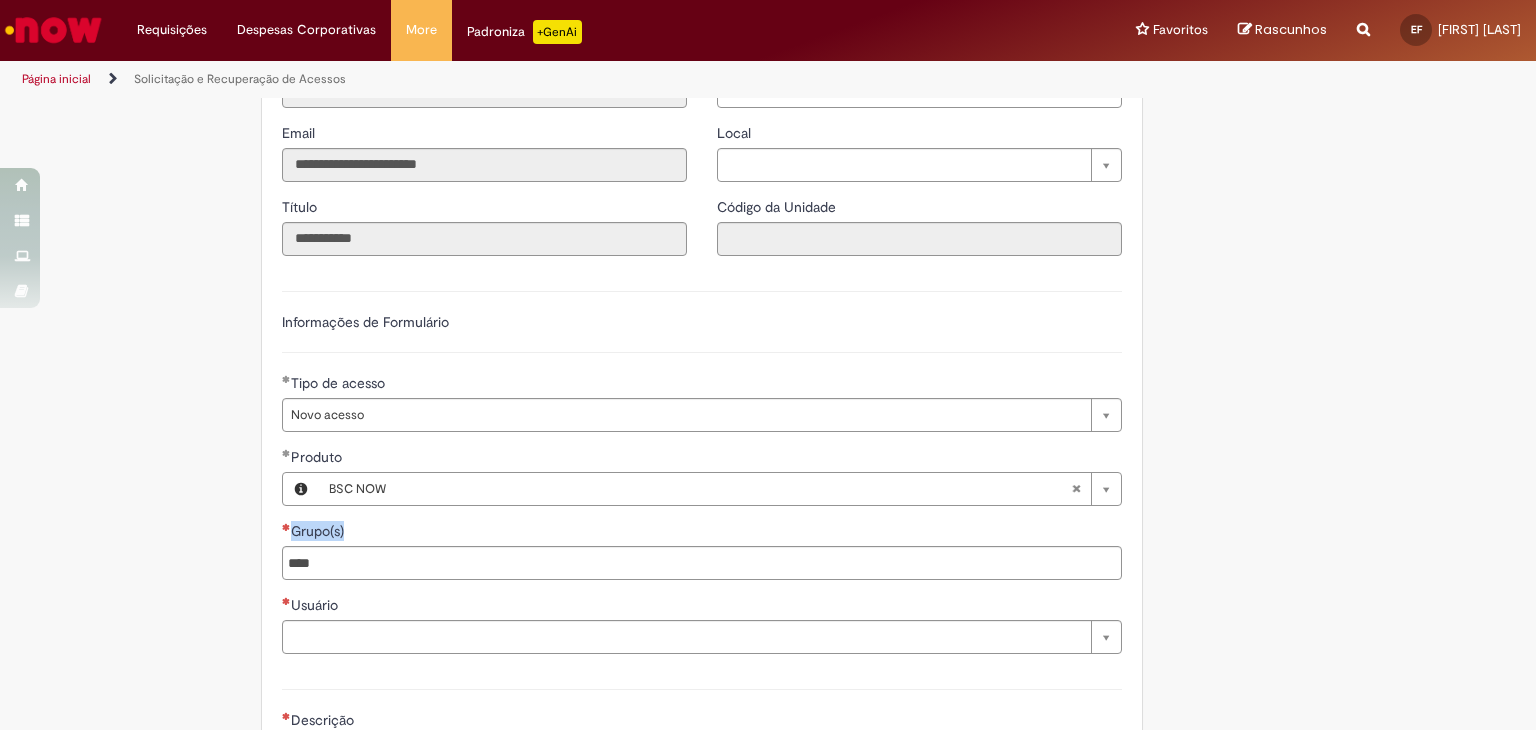 drag, startPoint x: 508, startPoint y: 473, endPoint x: 458, endPoint y: 535, distance: 79.64923 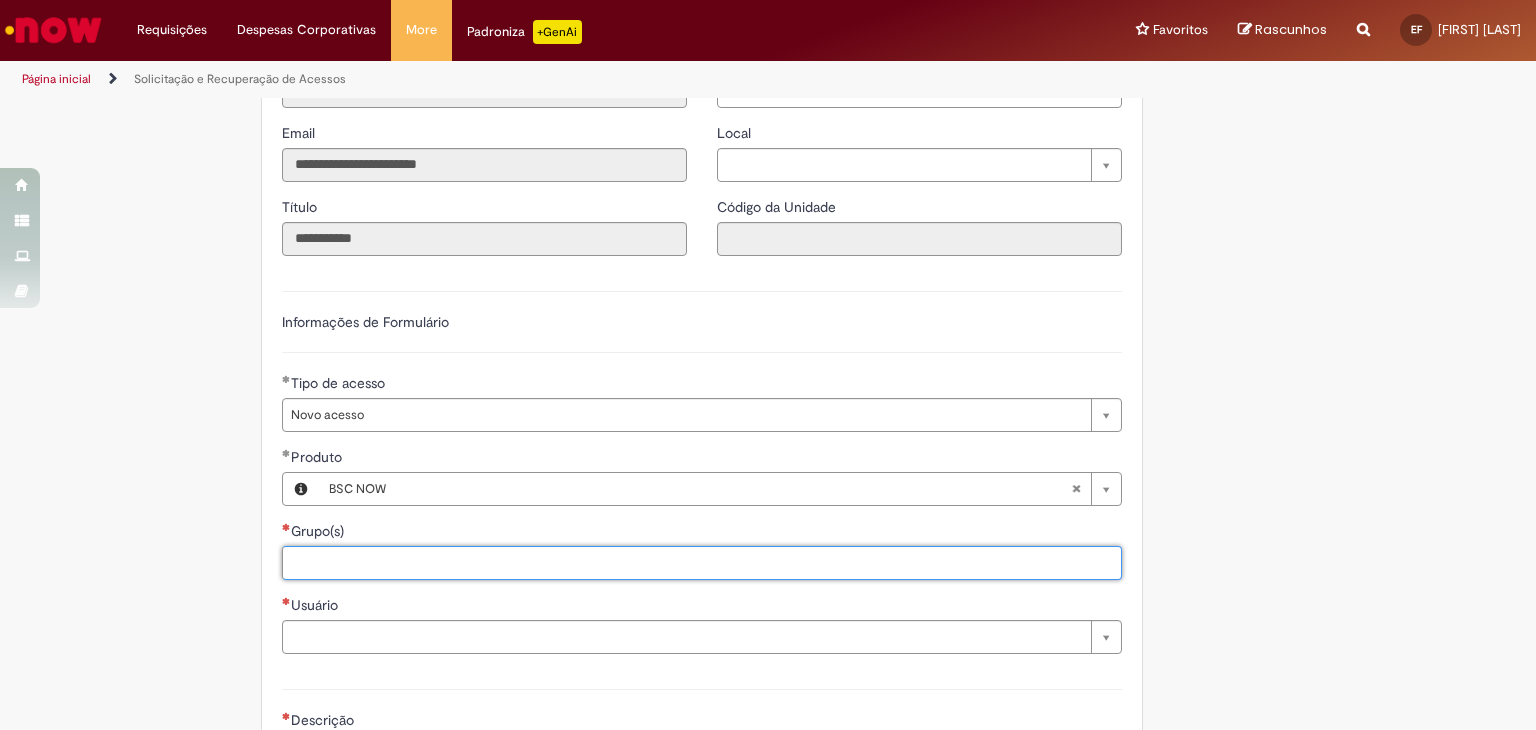 click on "Grupo(s)" at bounding box center (744, 563) 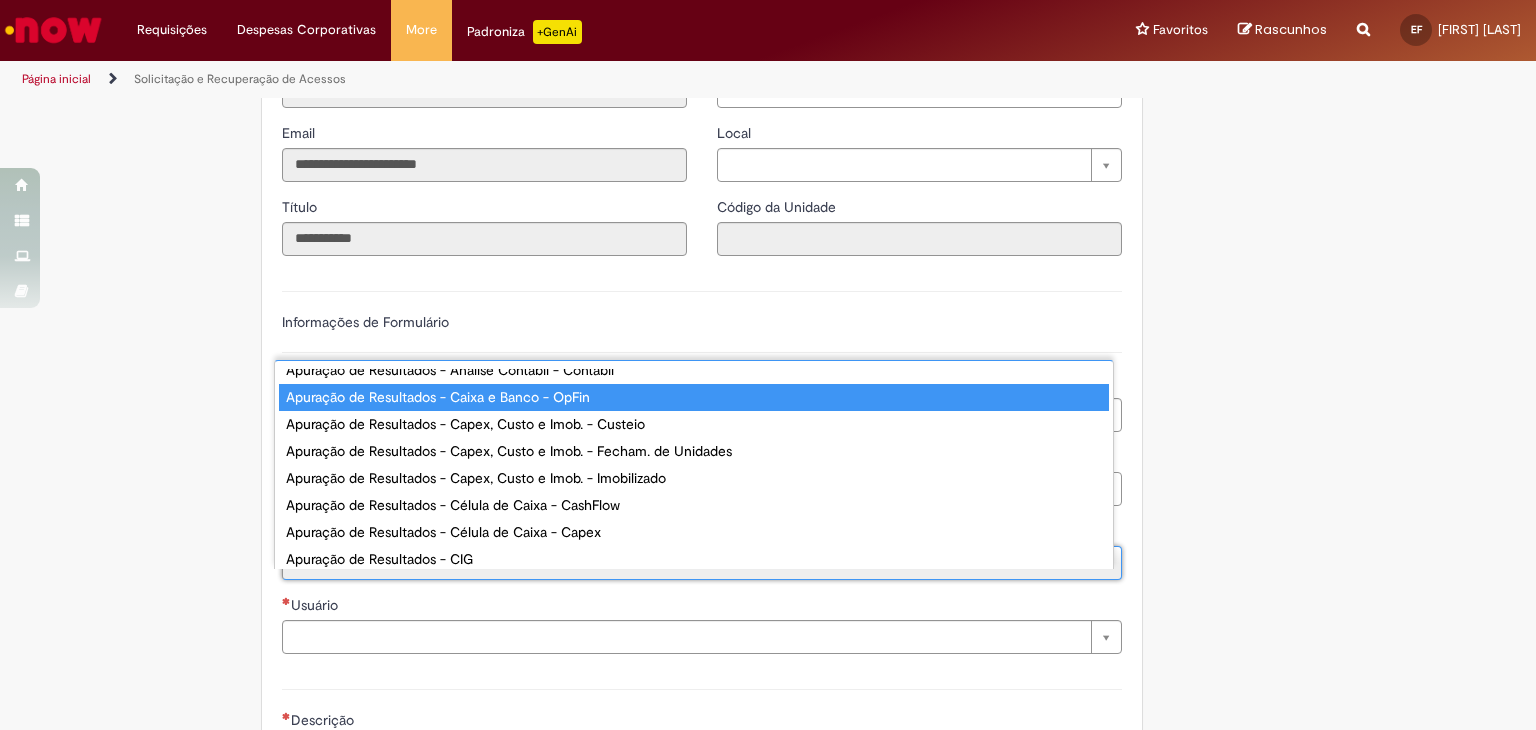 scroll, scrollTop: 0, scrollLeft: 0, axis: both 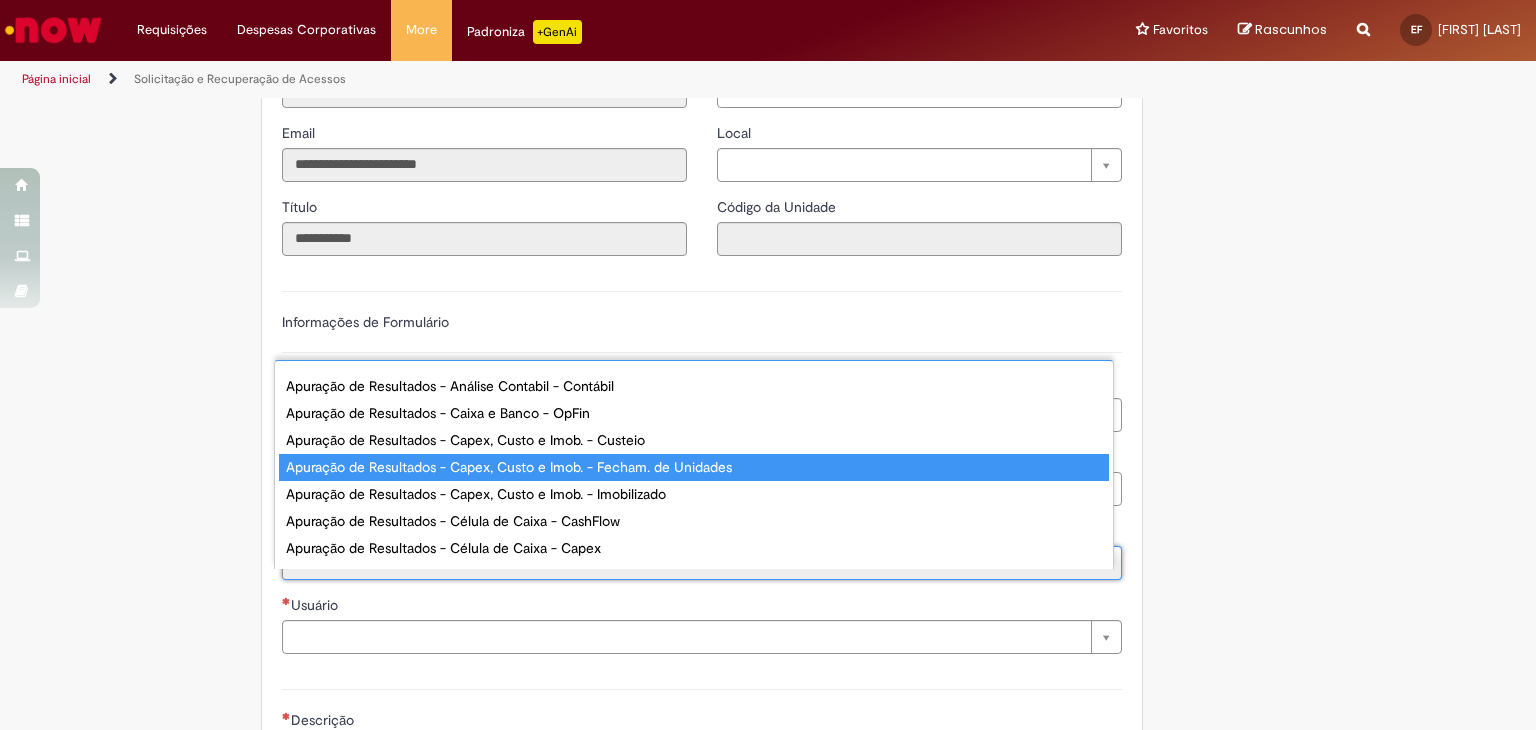 type on "*****" 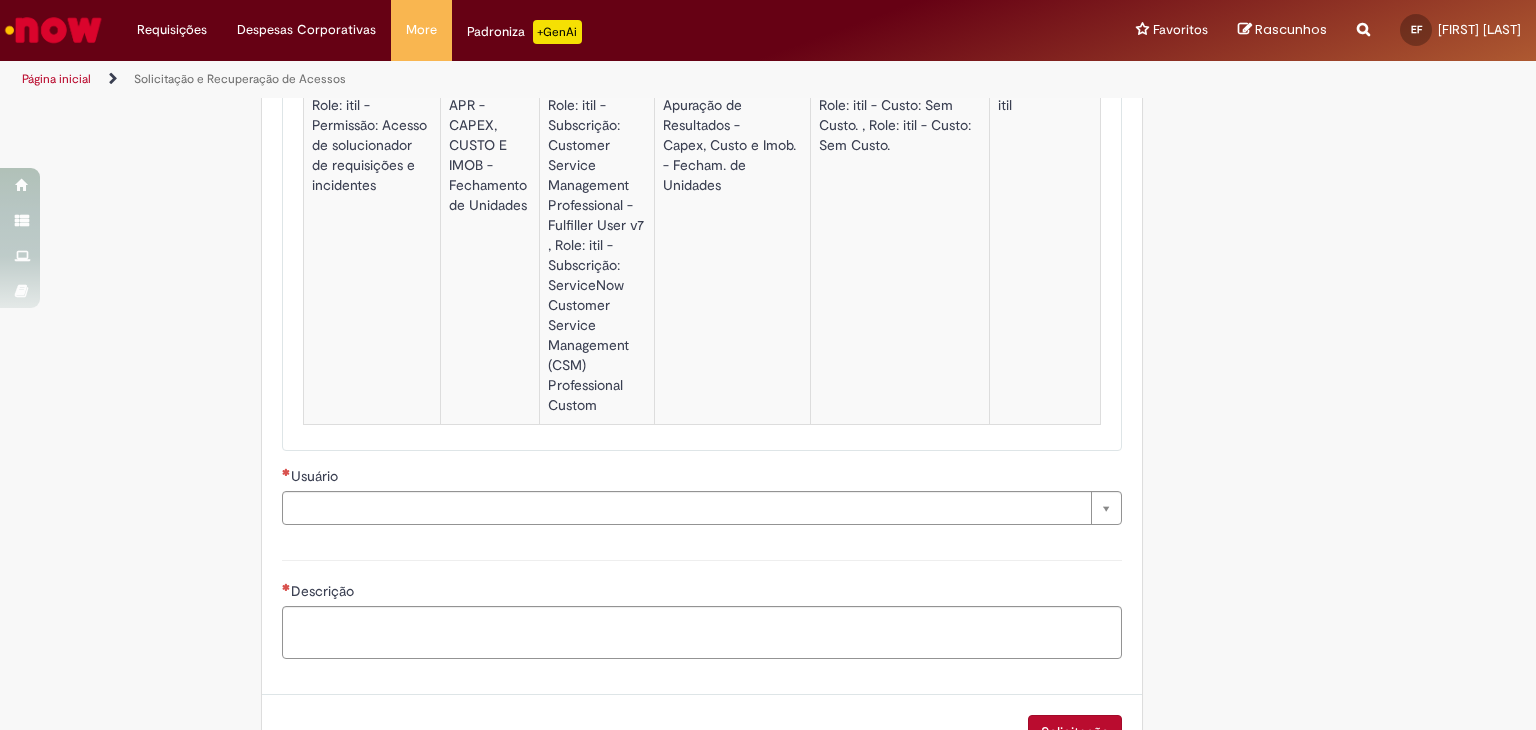 scroll, scrollTop: 1684, scrollLeft: 0, axis: vertical 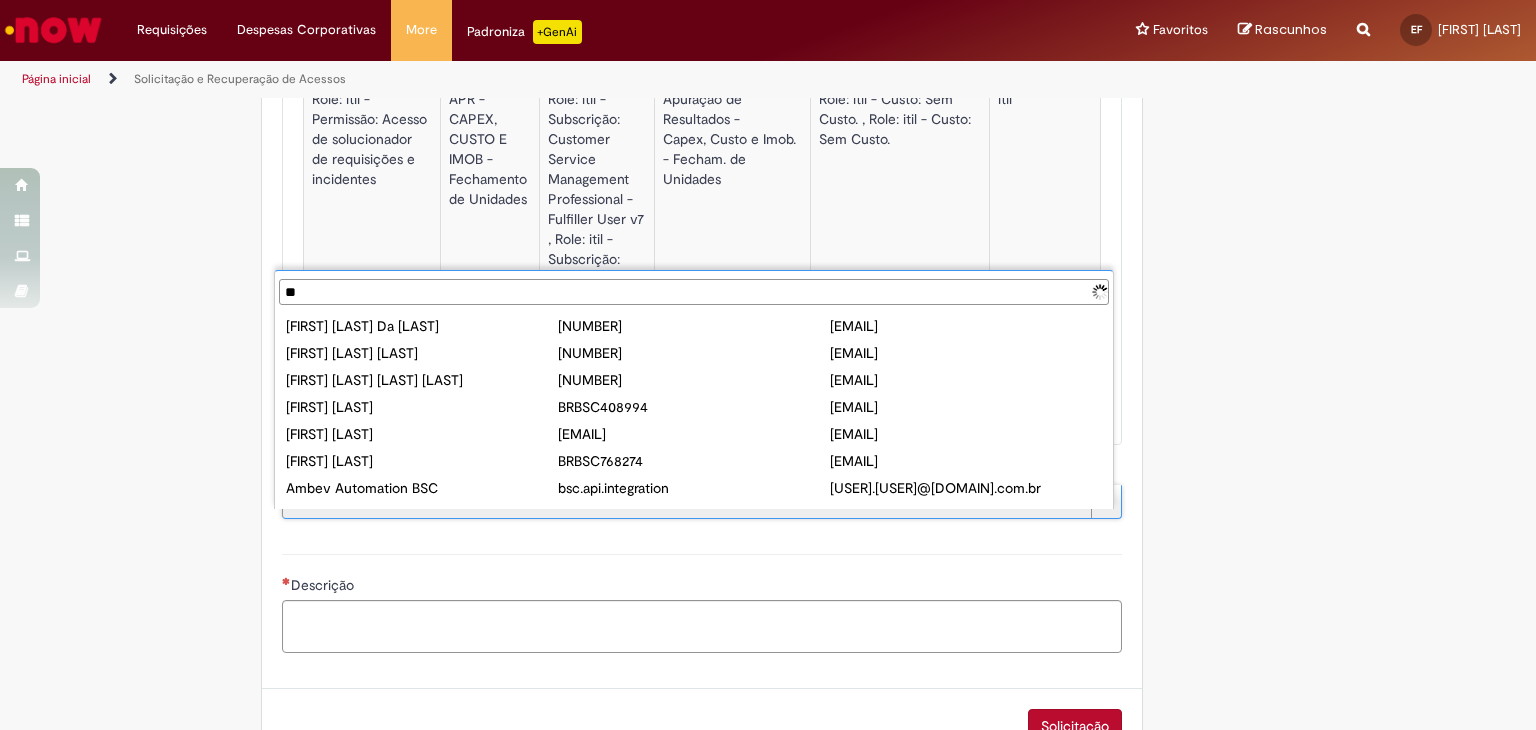 type on "*" 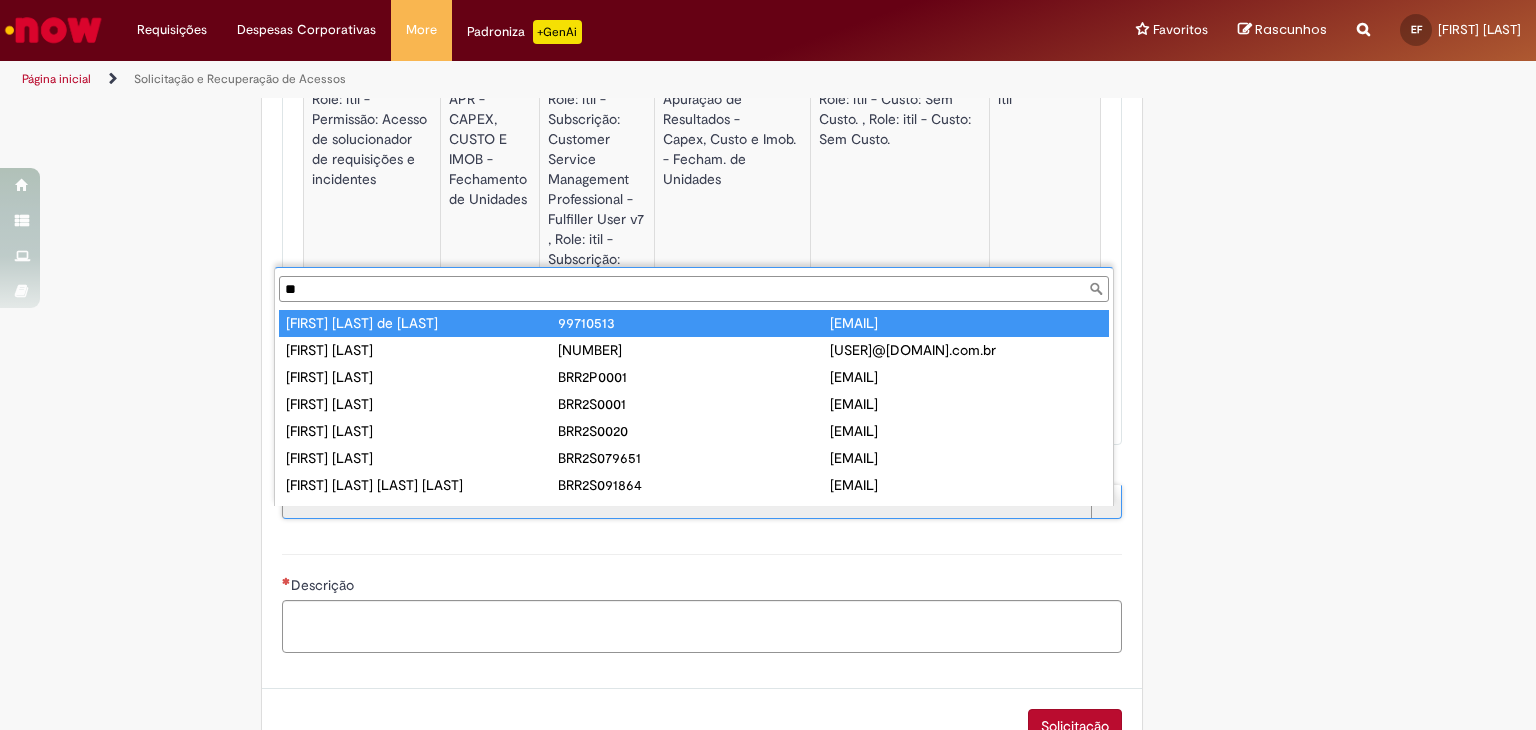 type on "*" 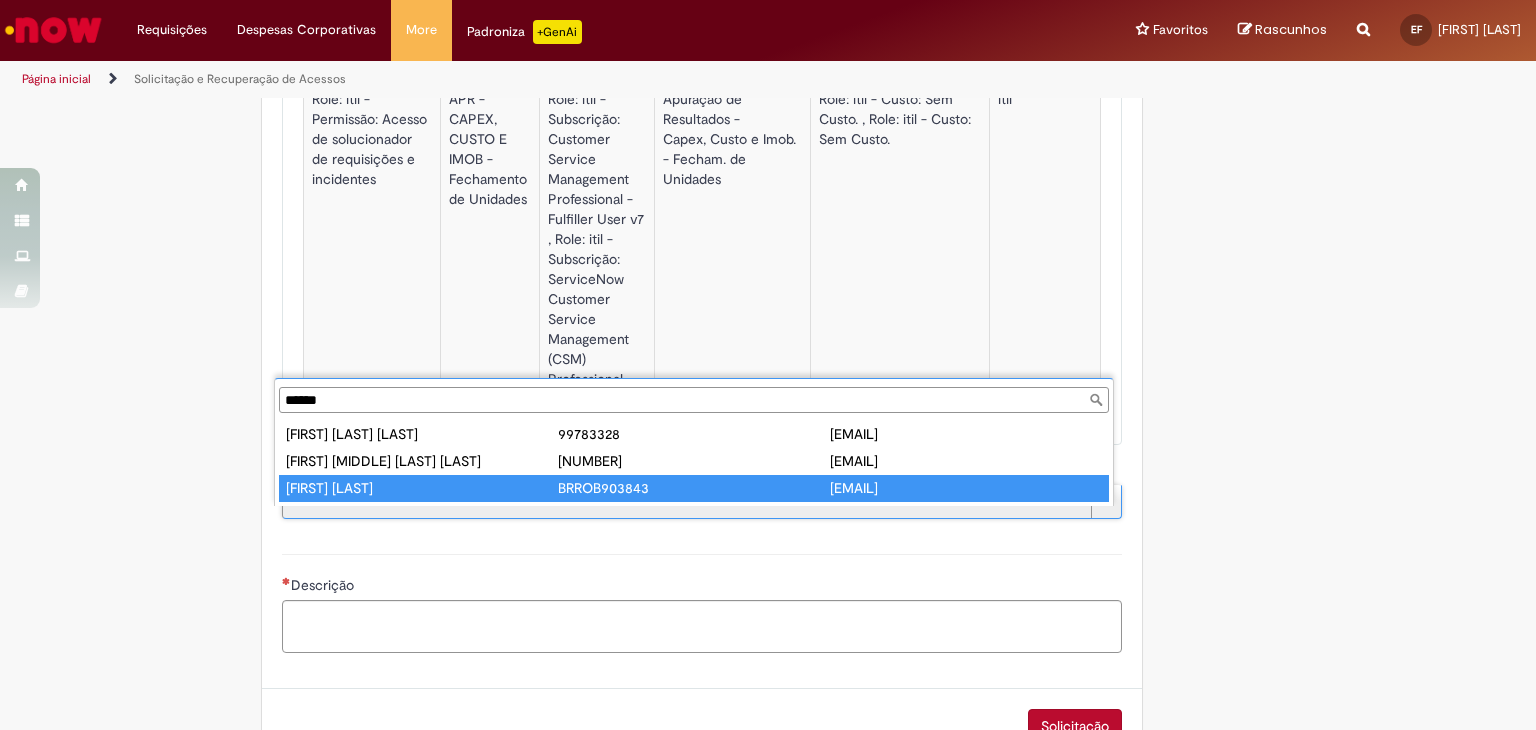 type on "******" 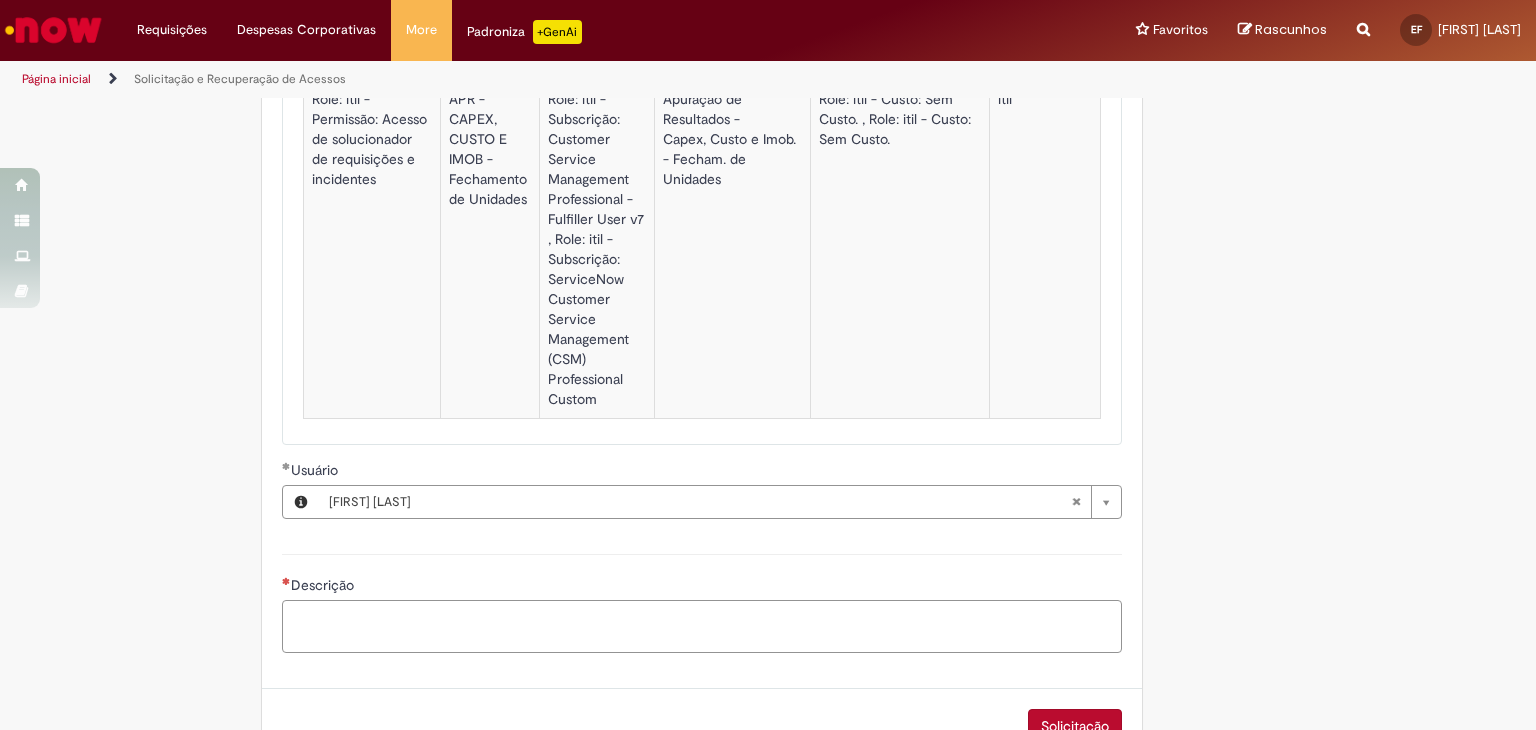 click on "Descrição" at bounding box center (702, 627) 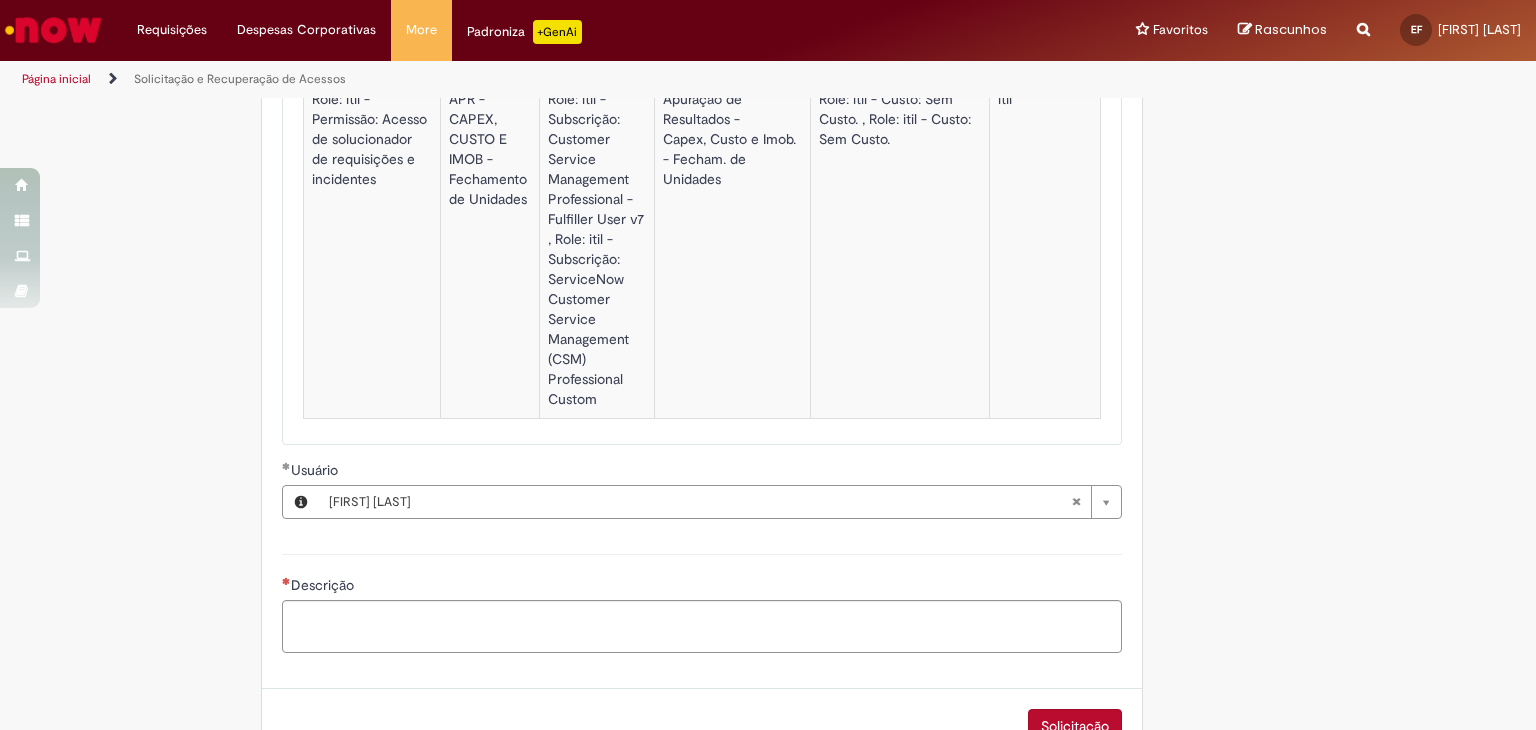 scroll, scrollTop: 1847, scrollLeft: 0, axis: vertical 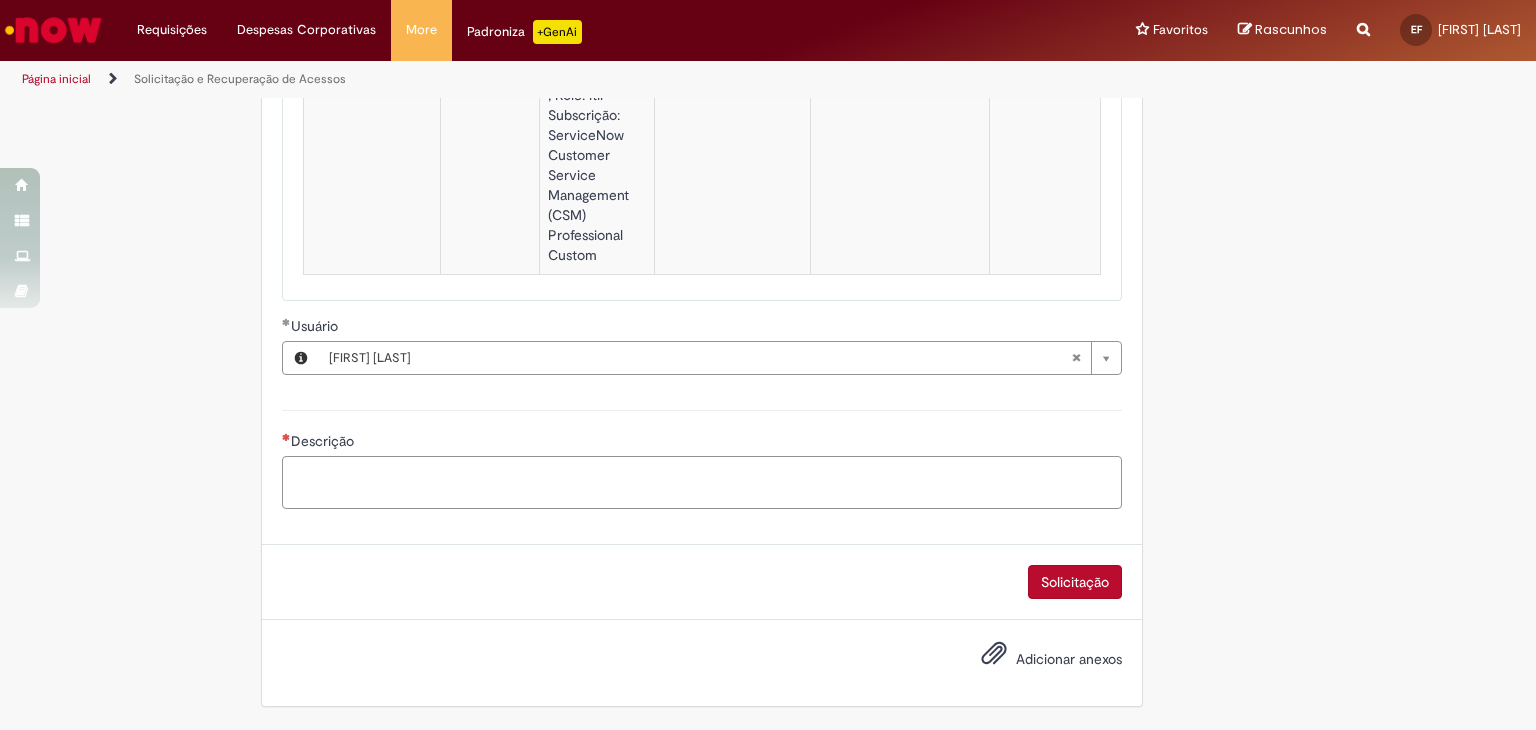 click on "Descrição" at bounding box center (702, 483) 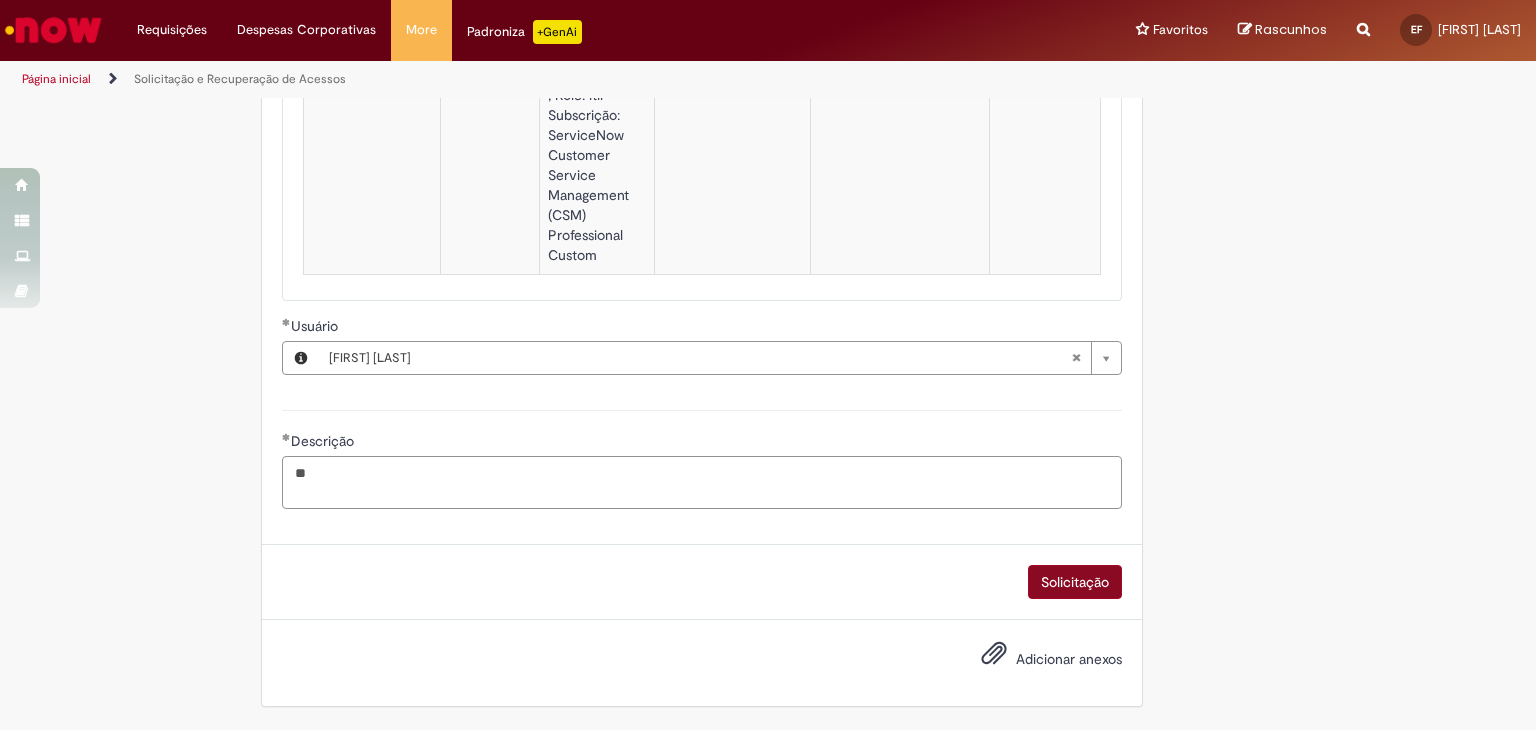 type on "**" 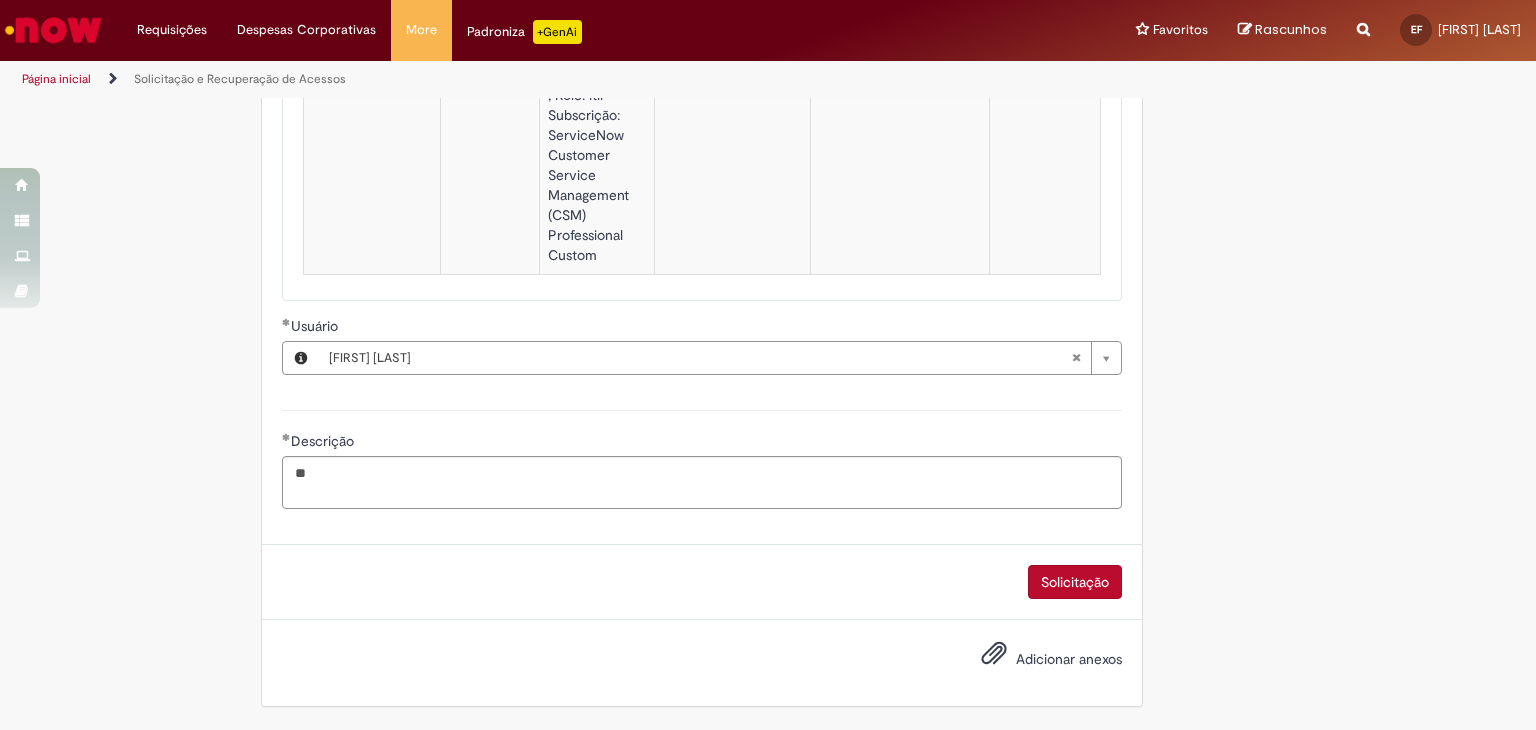 click on "Solicitação" at bounding box center [1075, 582] 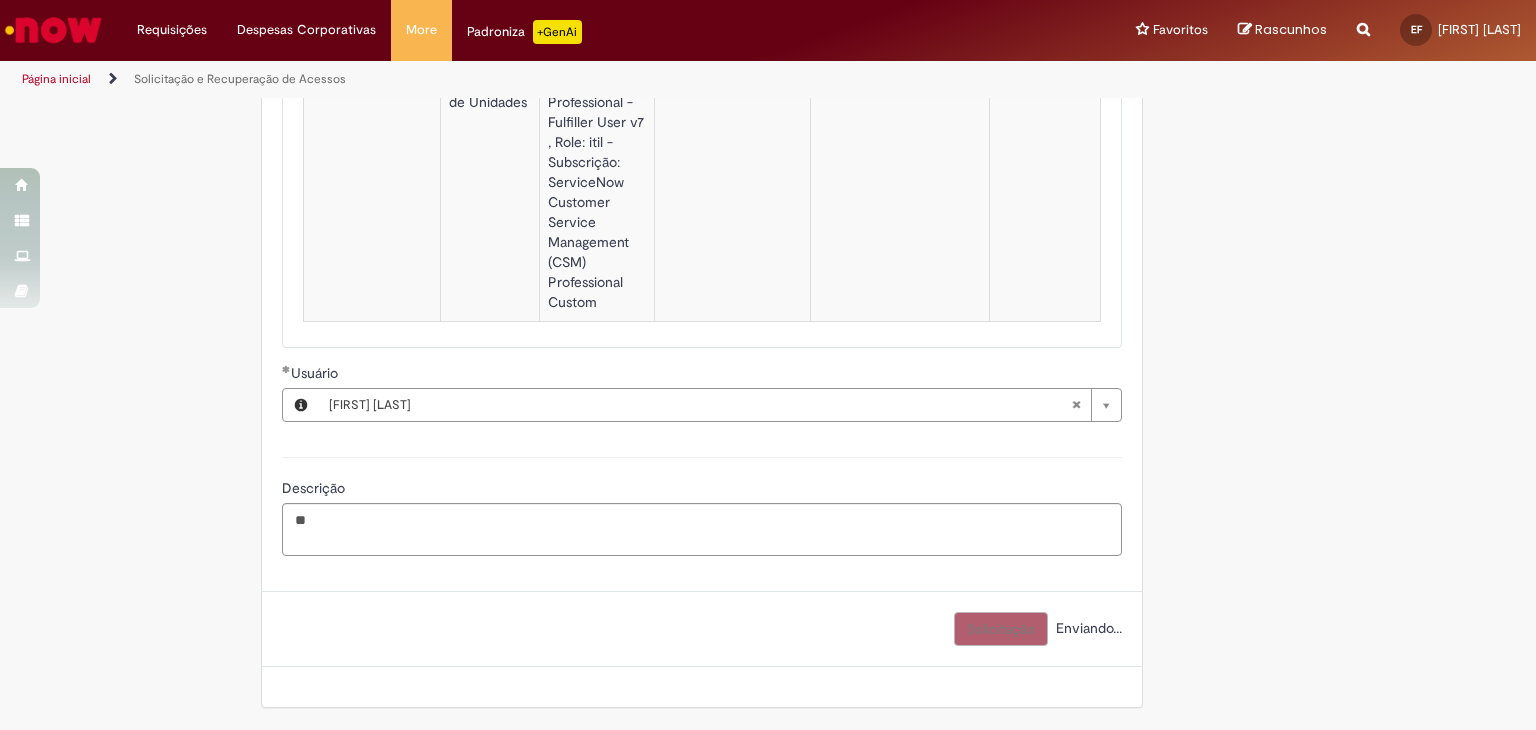 scroll, scrollTop: 1800, scrollLeft: 0, axis: vertical 